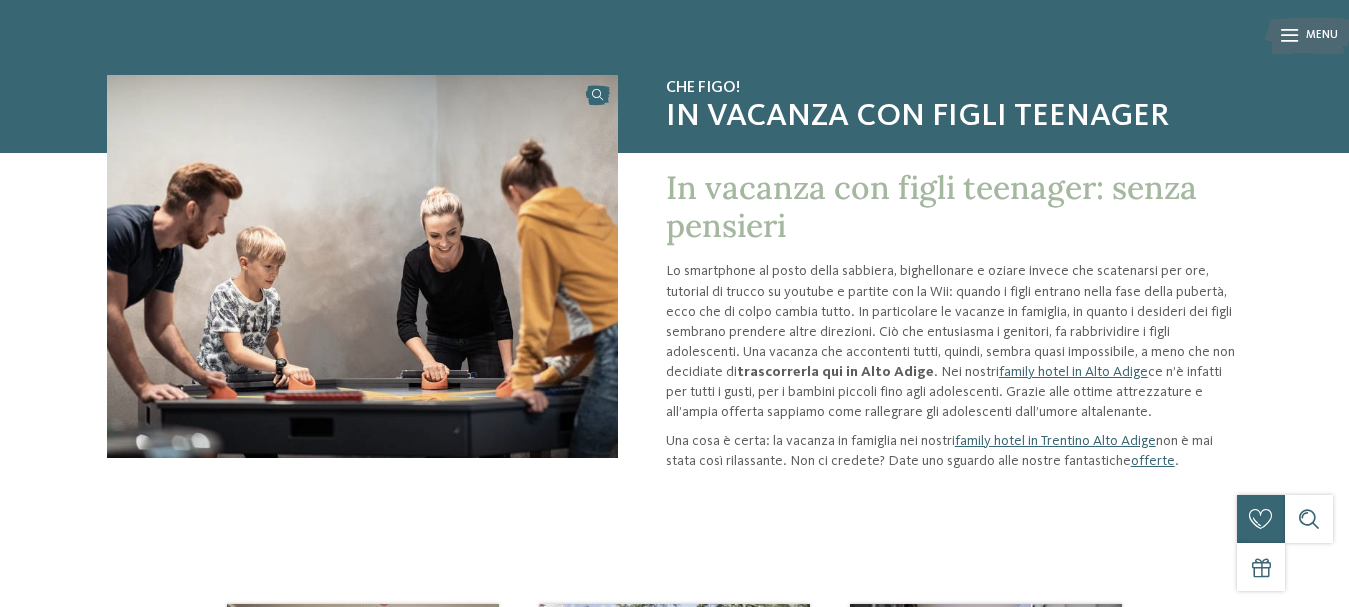 scroll, scrollTop: 100, scrollLeft: 0, axis: vertical 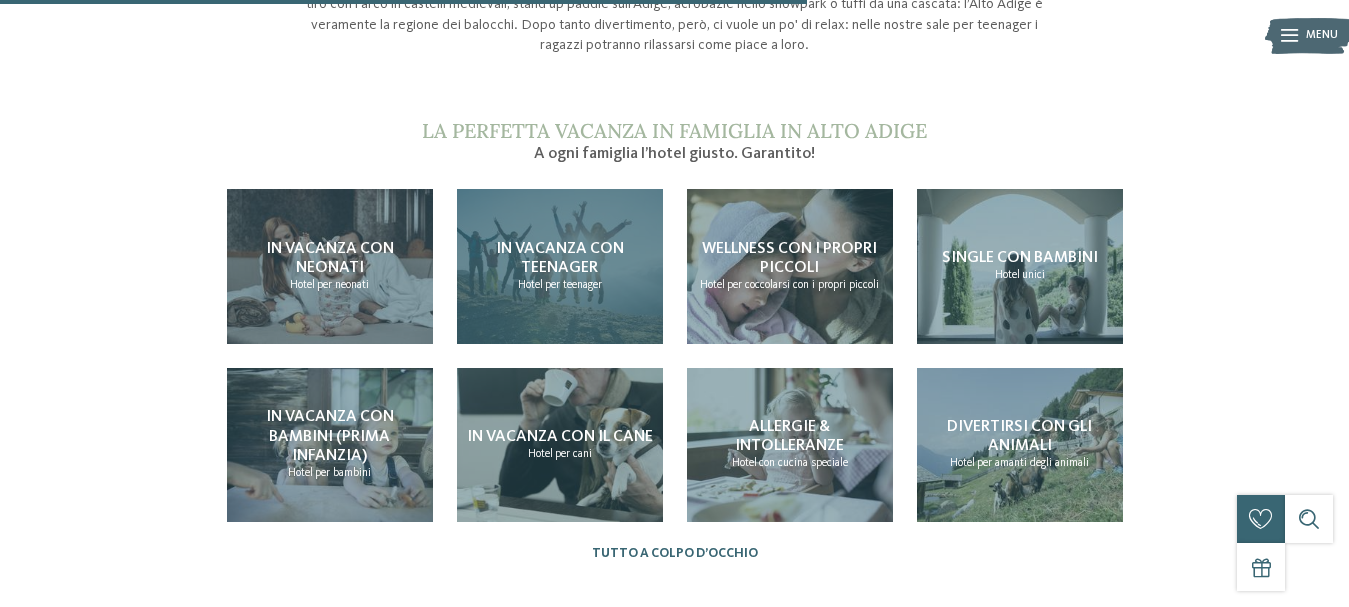 click on "In vacanza con teenager" at bounding box center (560, 258) 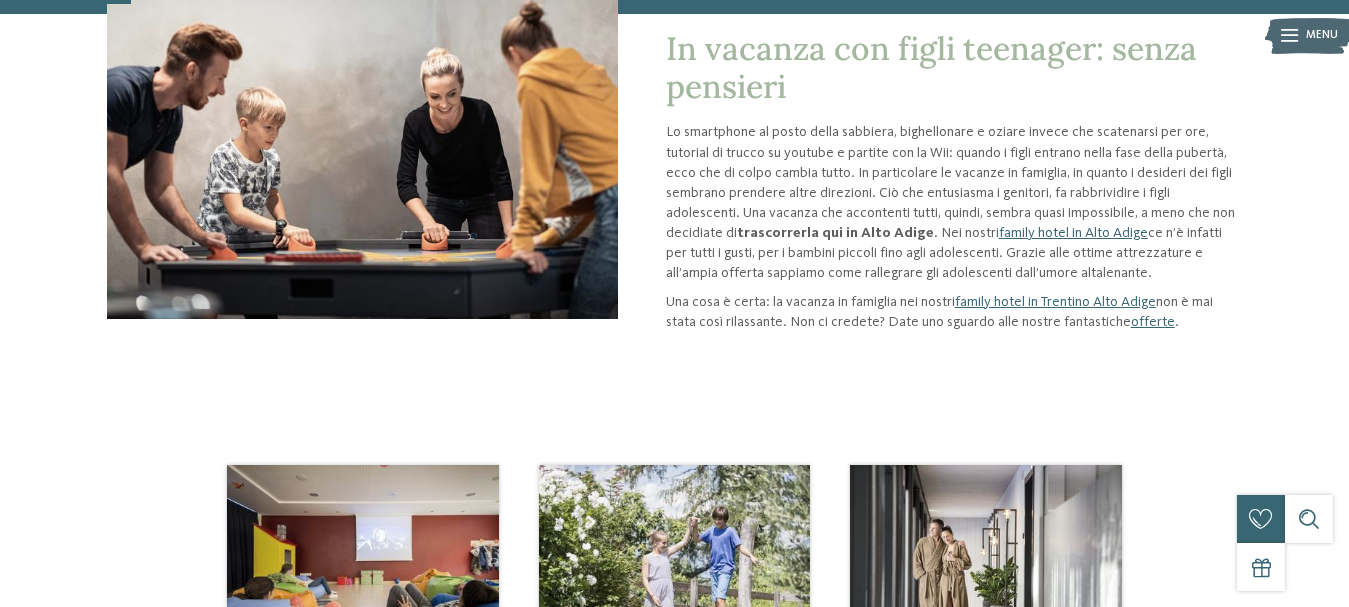 scroll, scrollTop: 0, scrollLeft: 0, axis: both 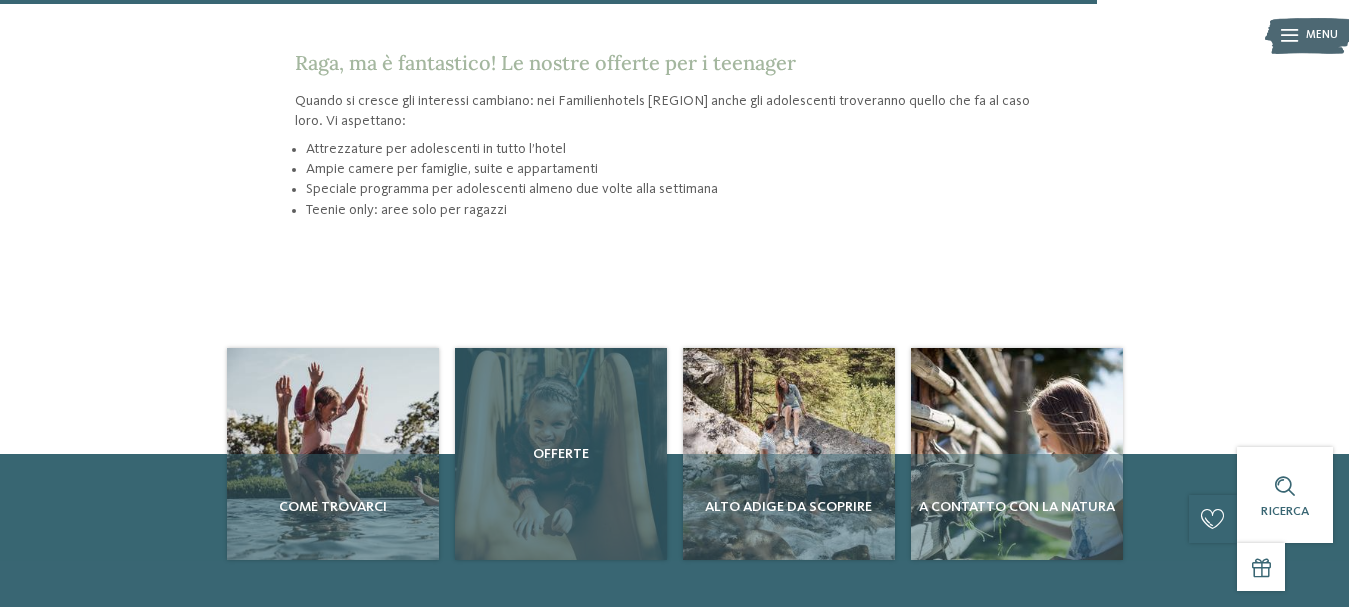 click on "Offerte" at bounding box center [561, 454] 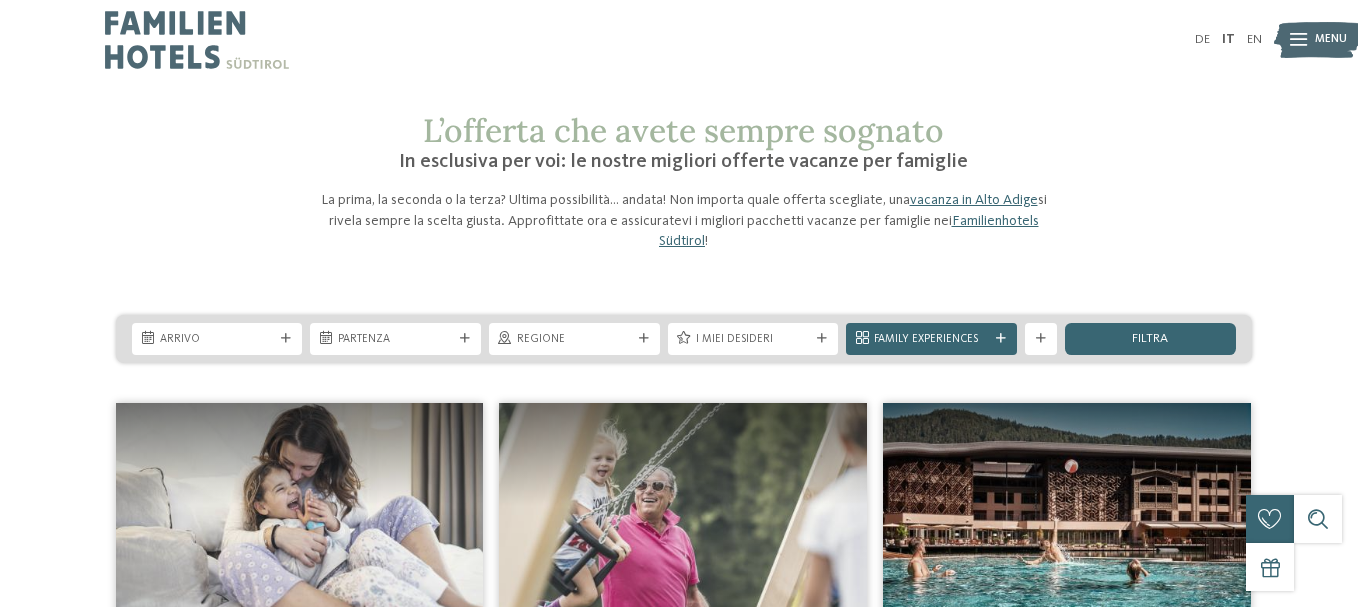 scroll, scrollTop: 0, scrollLeft: 0, axis: both 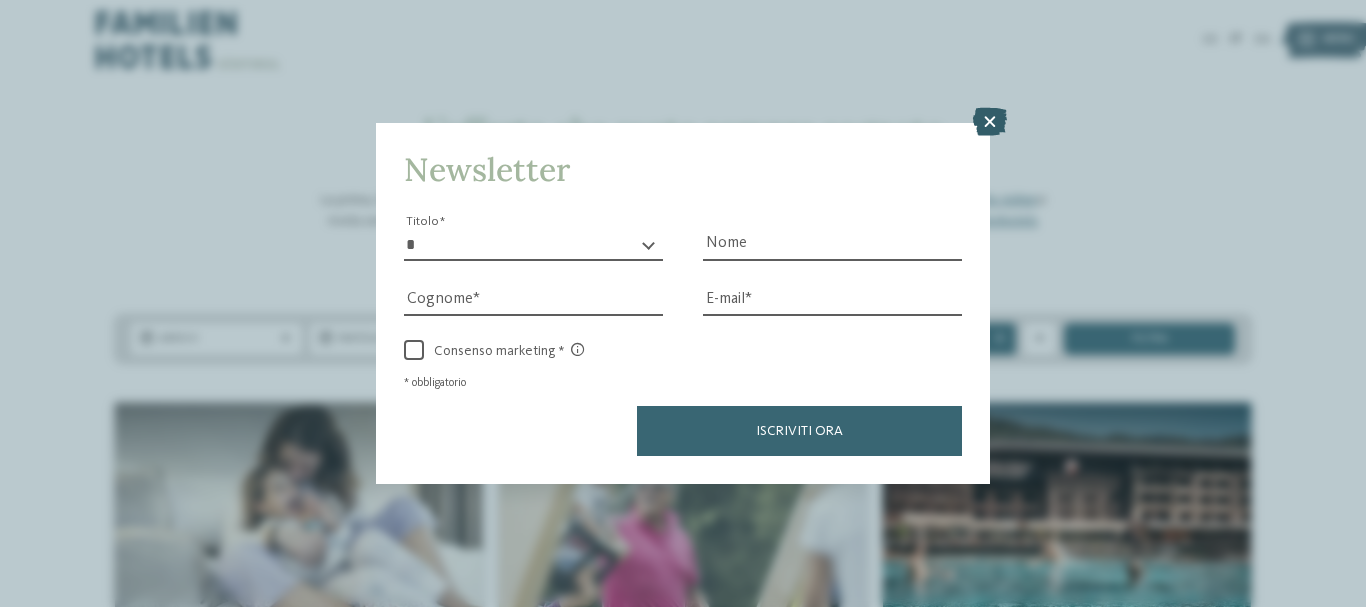 click at bounding box center (990, 122) 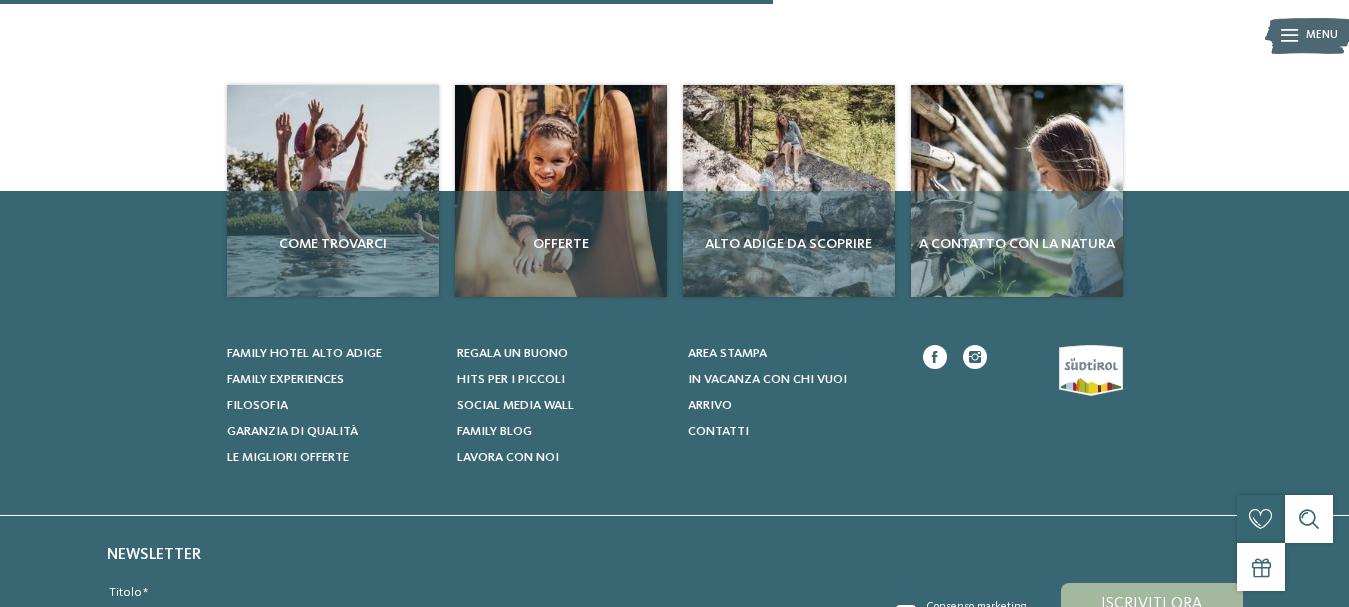 scroll, scrollTop: 900, scrollLeft: 0, axis: vertical 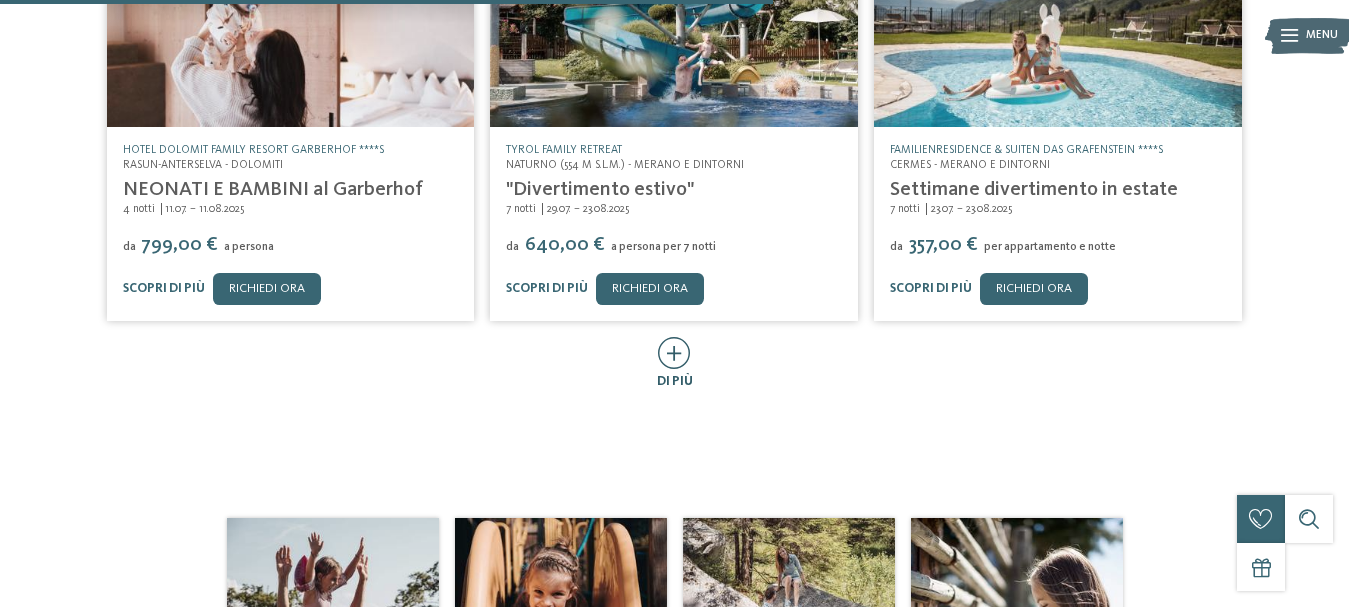 click at bounding box center [674, 354] 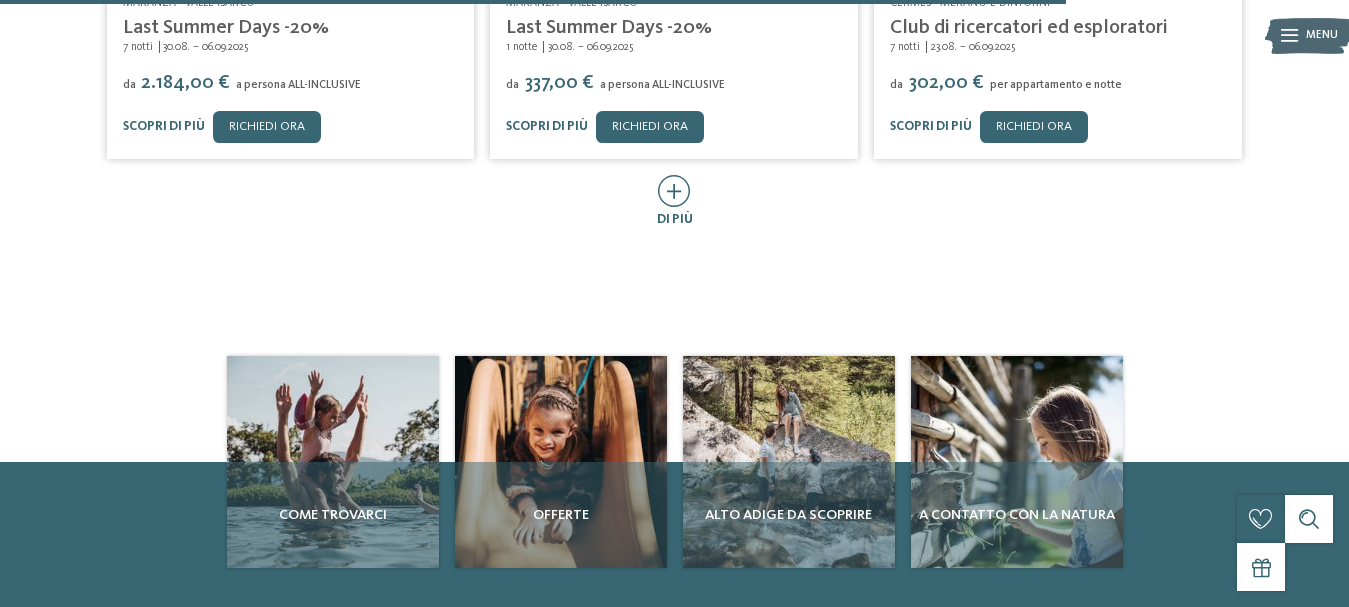 scroll, scrollTop: 1900, scrollLeft: 0, axis: vertical 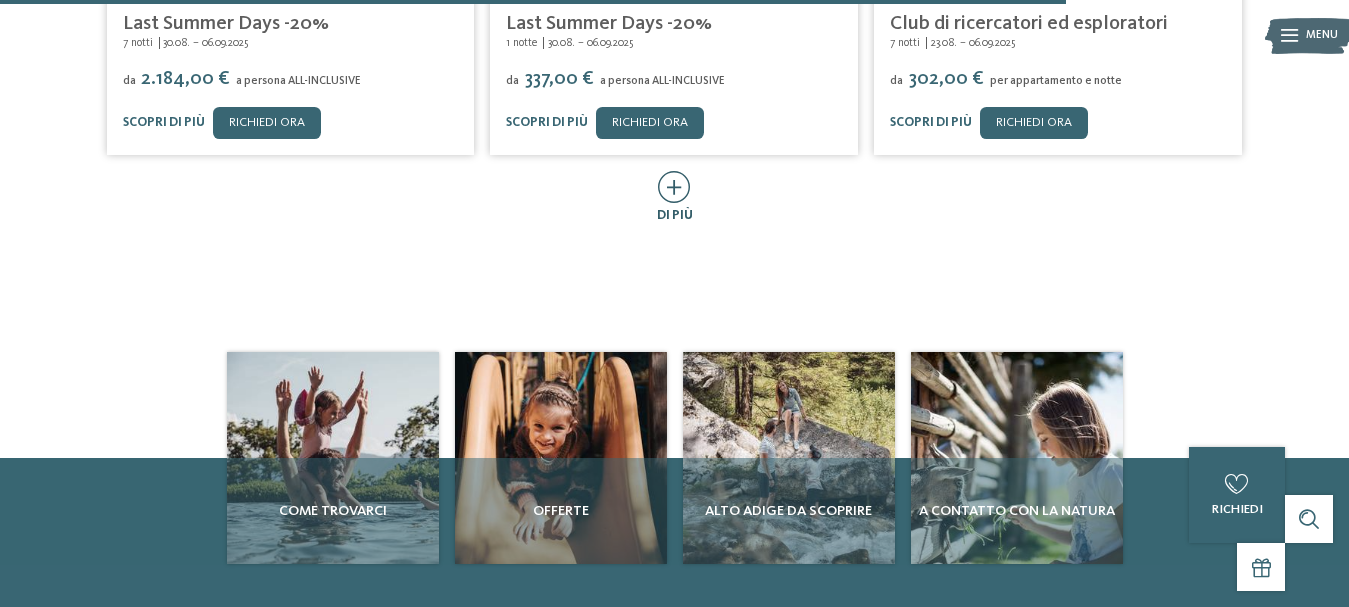 click at bounding box center [674, 187] 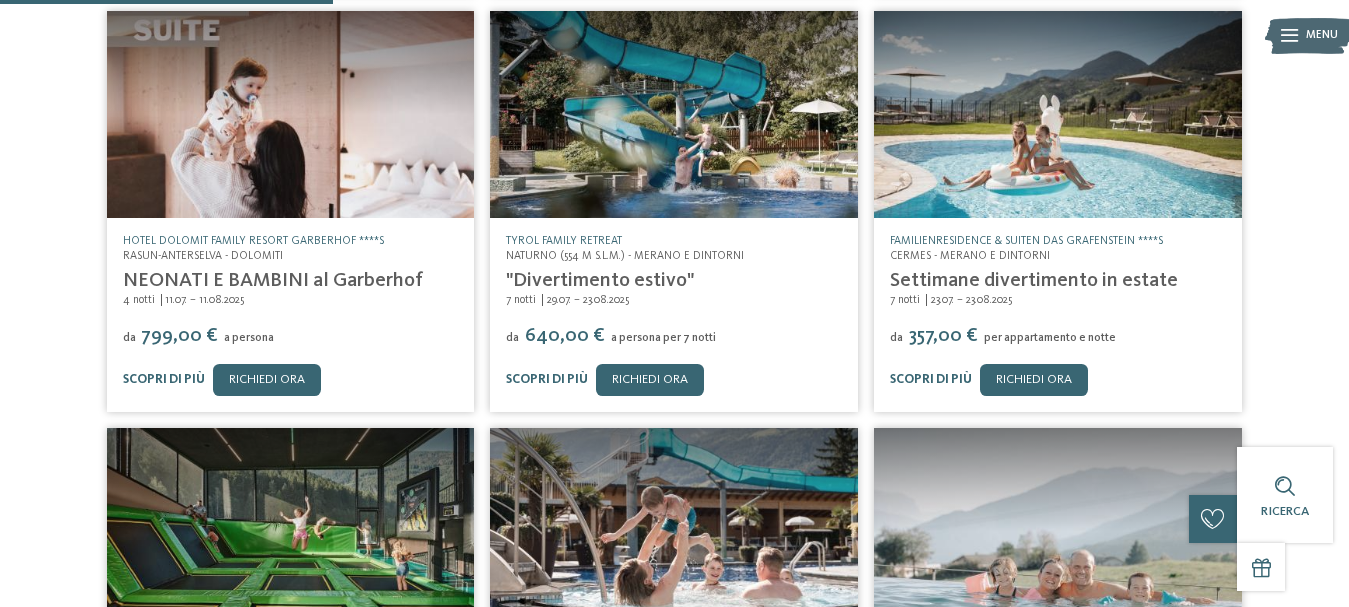 scroll, scrollTop: 800, scrollLeft: 0, axis: vertical 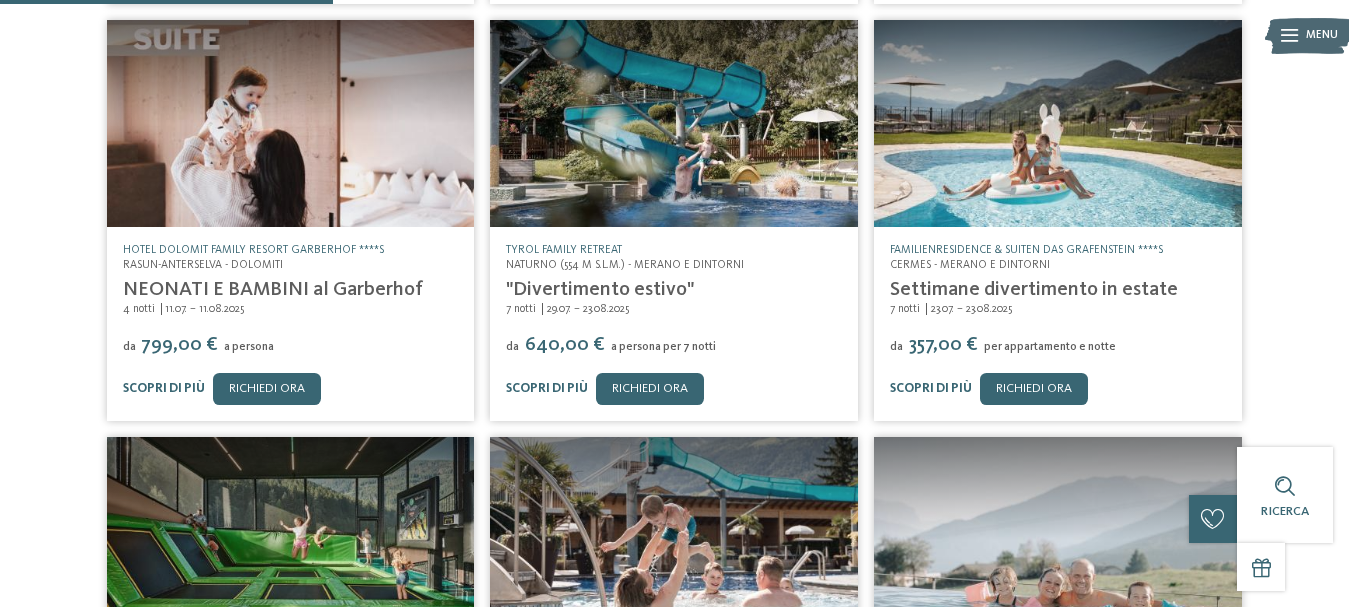 click at bounding box center [674, 123] 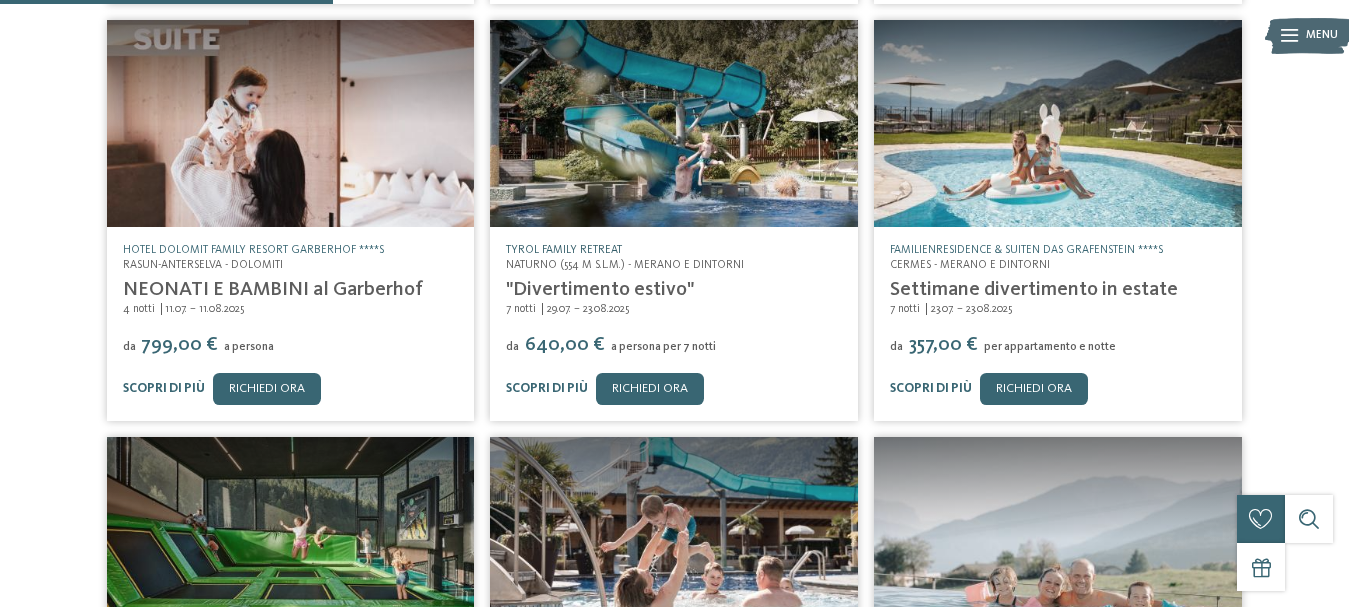 click on "TYROL family retreat" at bounding box center [564, 250] 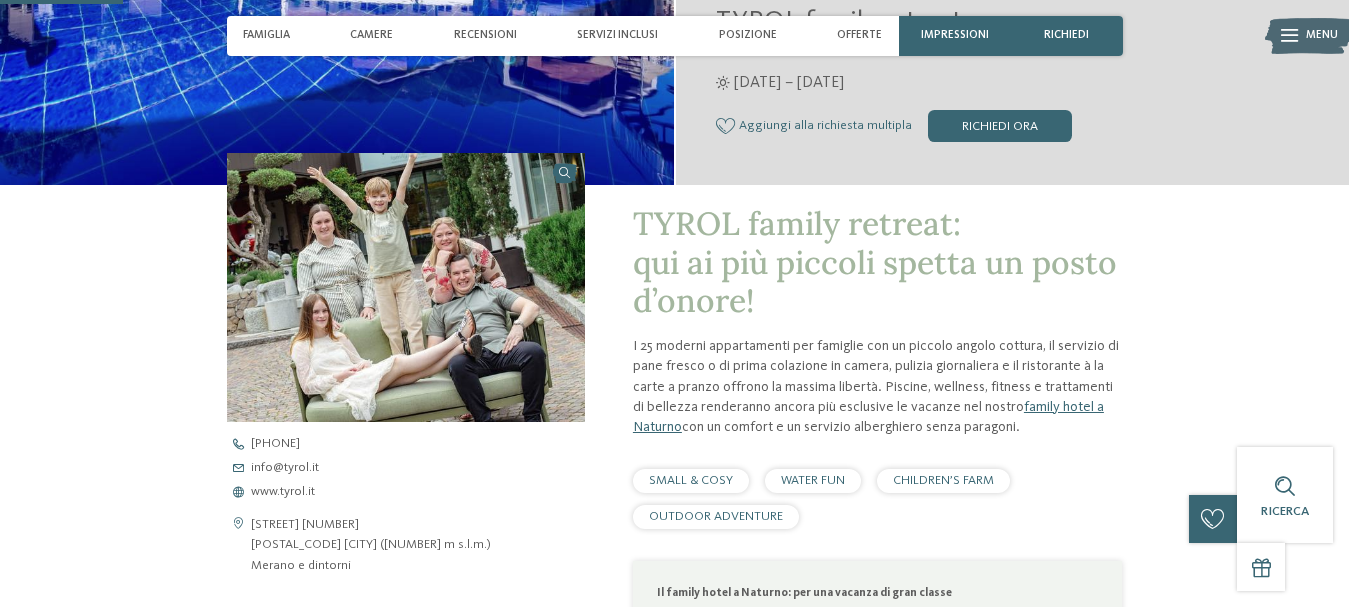 scroll, scrollTop: 500, scrollLeft: 0, axis: vertical 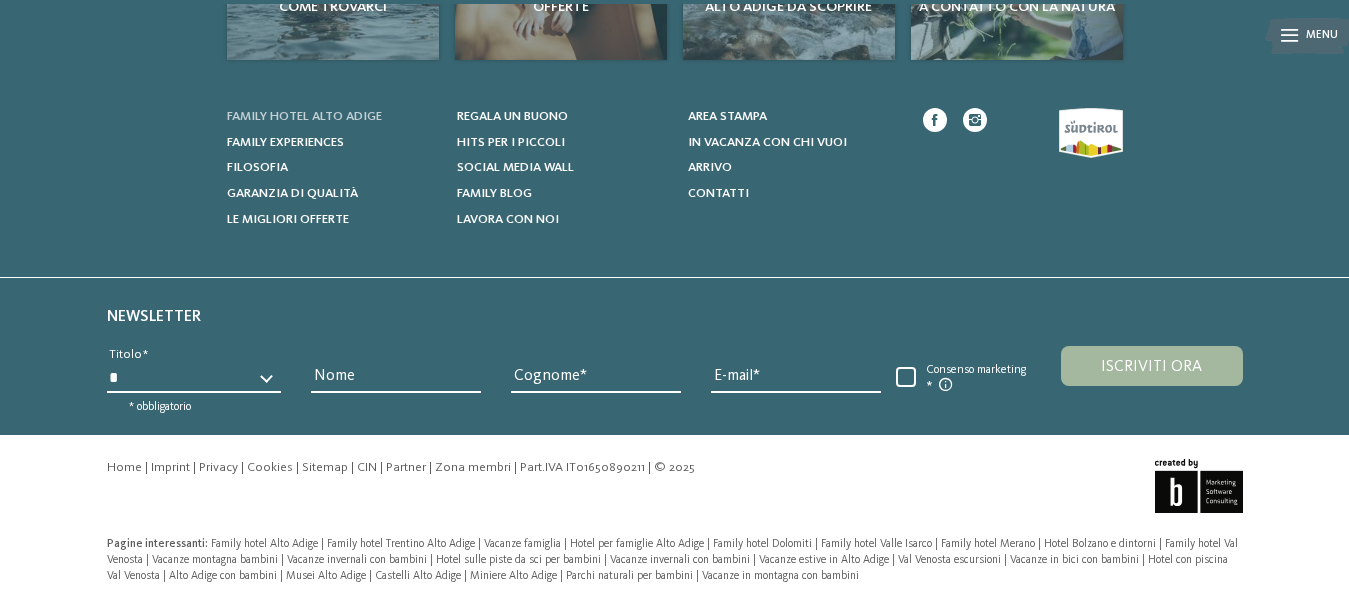 click on "Family hotel Alto Adige" at bounding box center (304, 116) 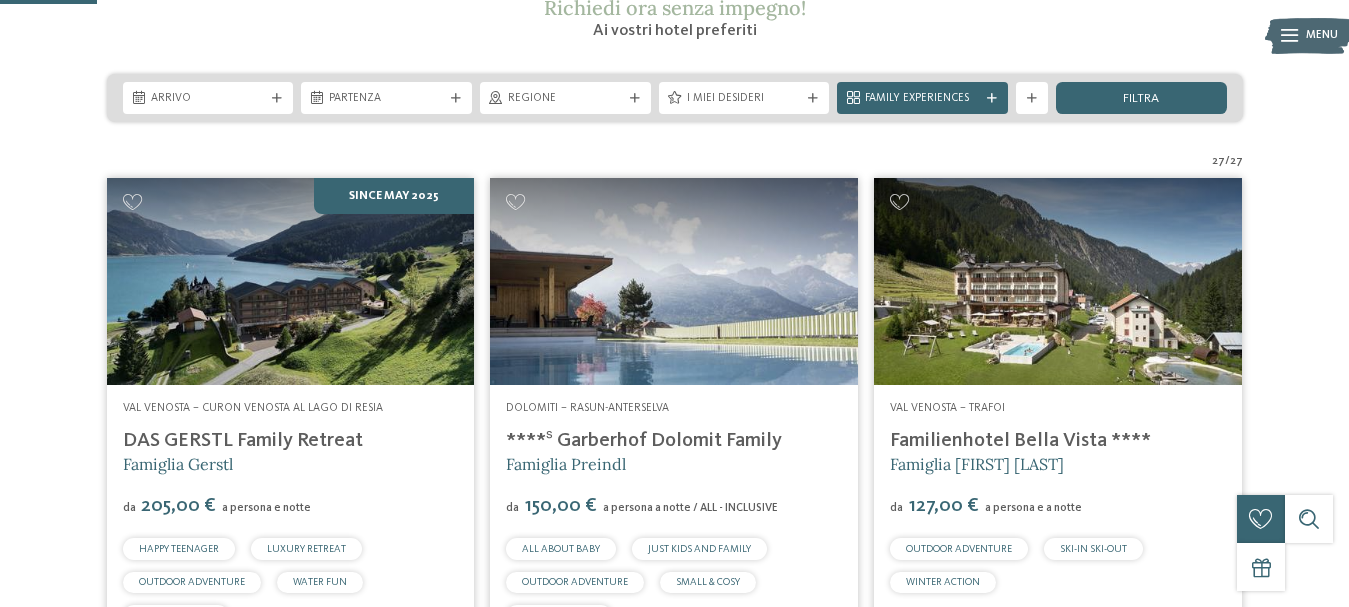 scroll, scrollTop: 400, scrollLeft: 0, axis: vertical 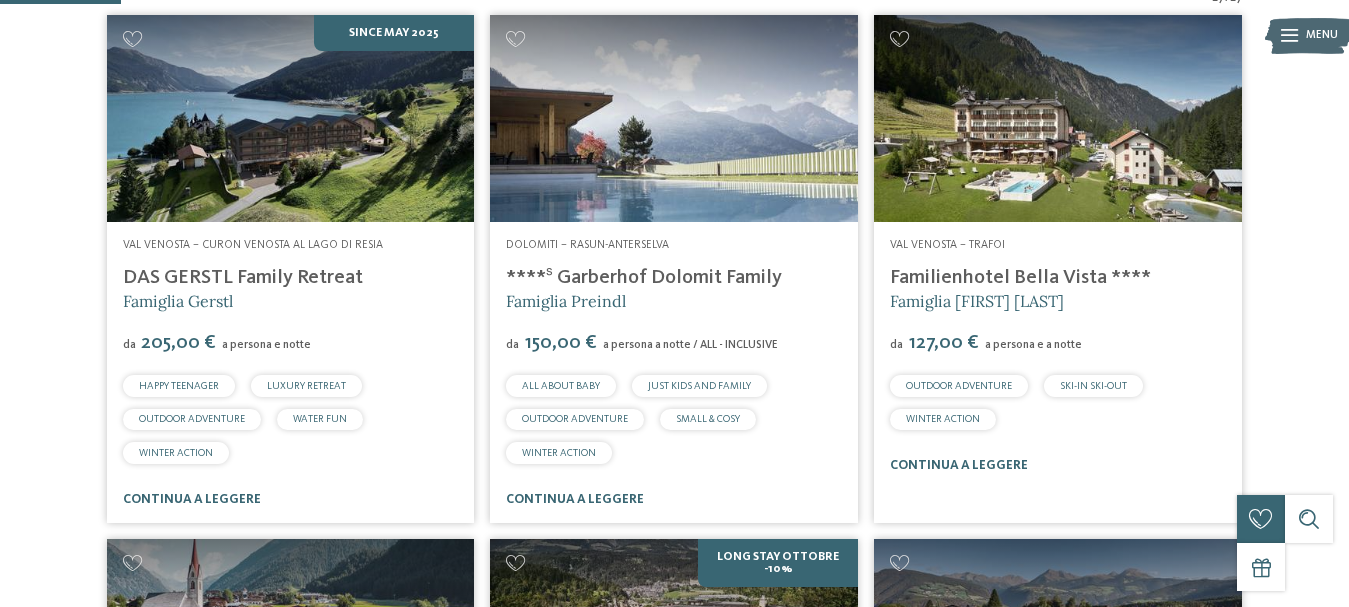 click on "DAS GERSTL Family Retreat" at bounding box center [243, 278] 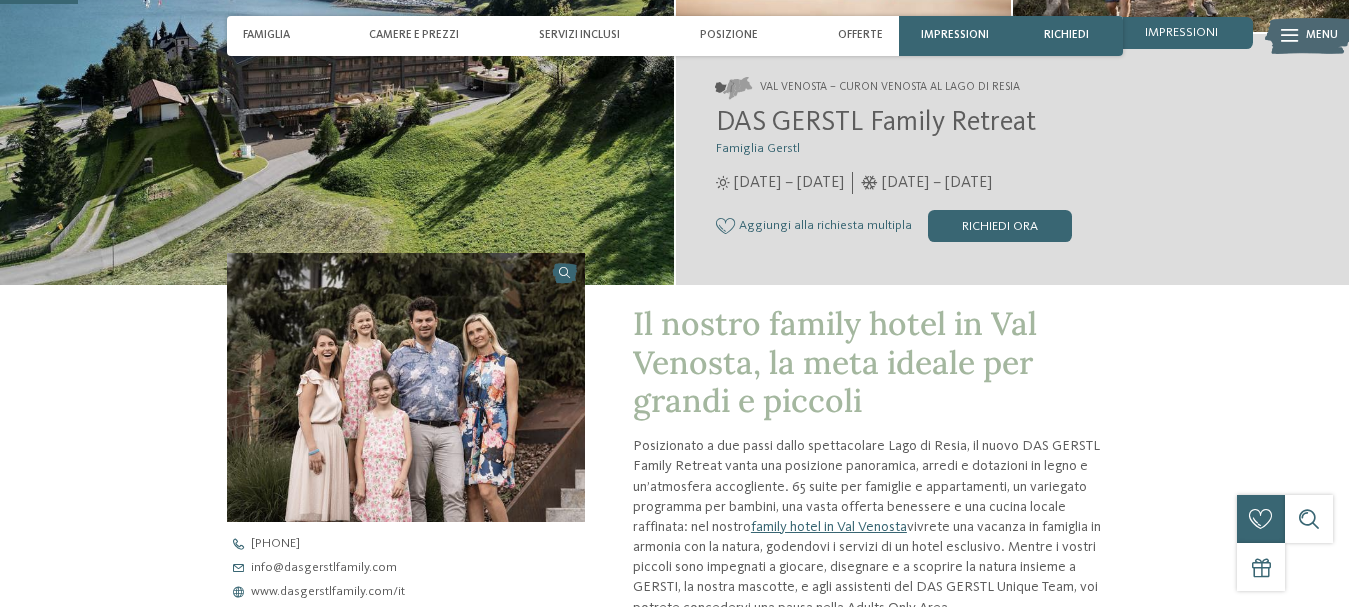 scroll, scrollTop: 400, scrollLeft: 0, axis: vertical 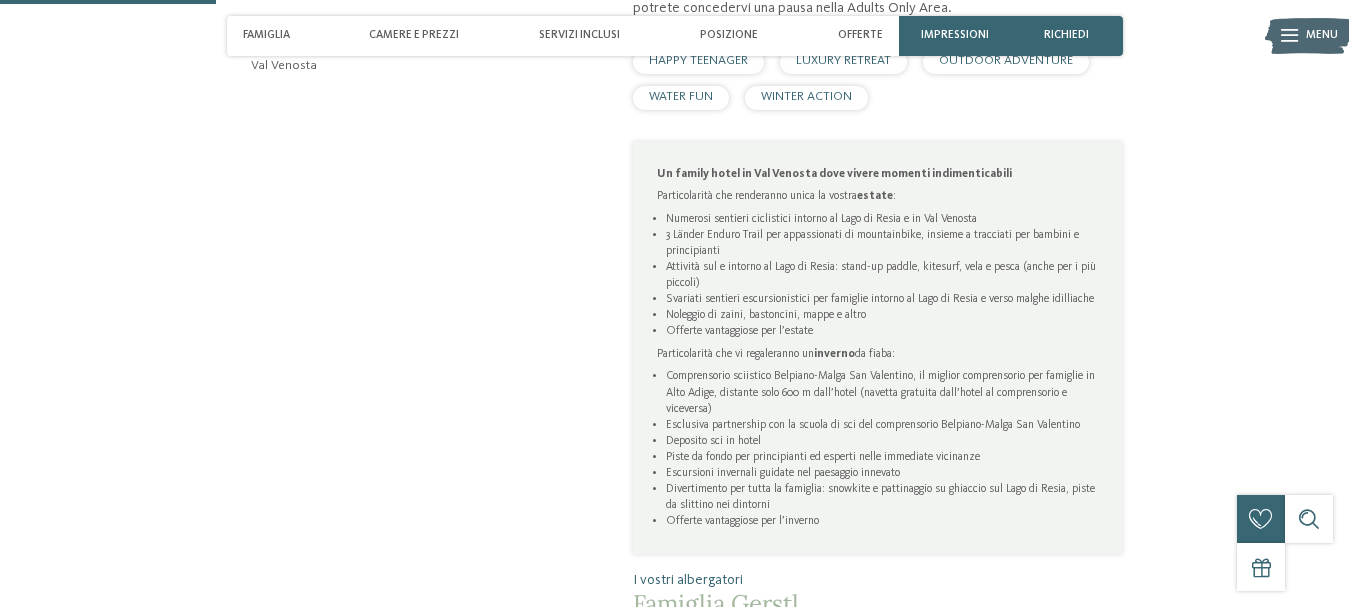 drag, startPoint x: 753, startPoint y: 280, endPoint x: 470, endPoint y: 288, distance: 283.11304 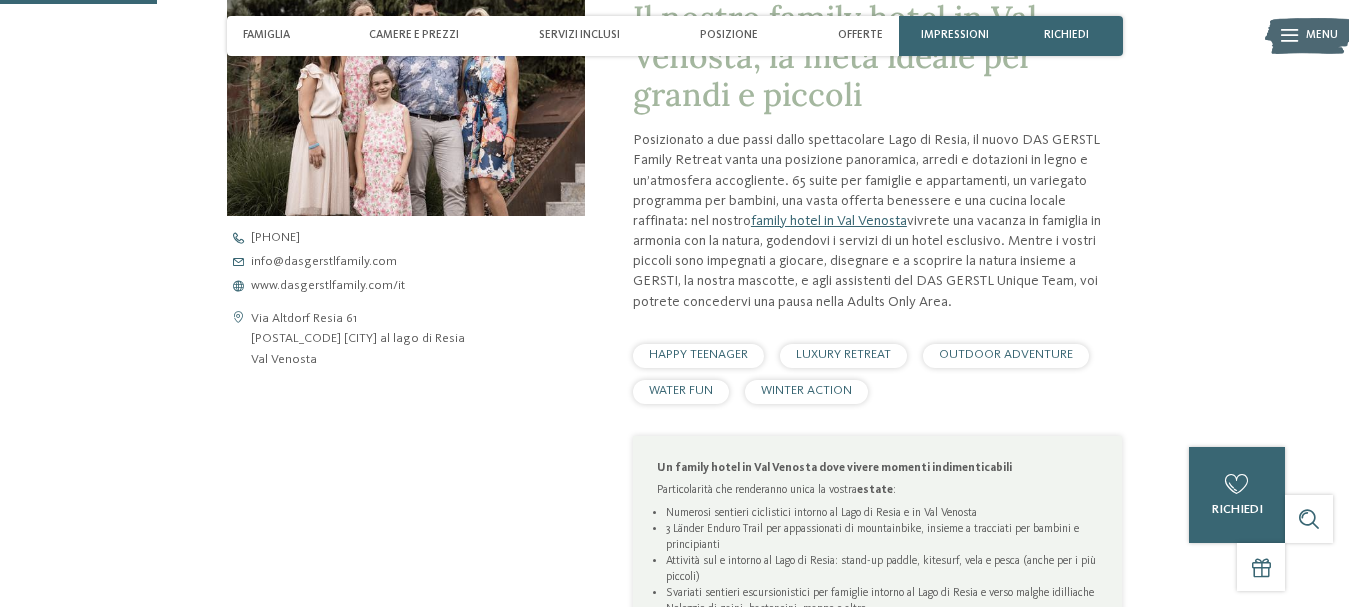 scroll, scrollTop: 600, scrollLeft: 0, axis: vertical 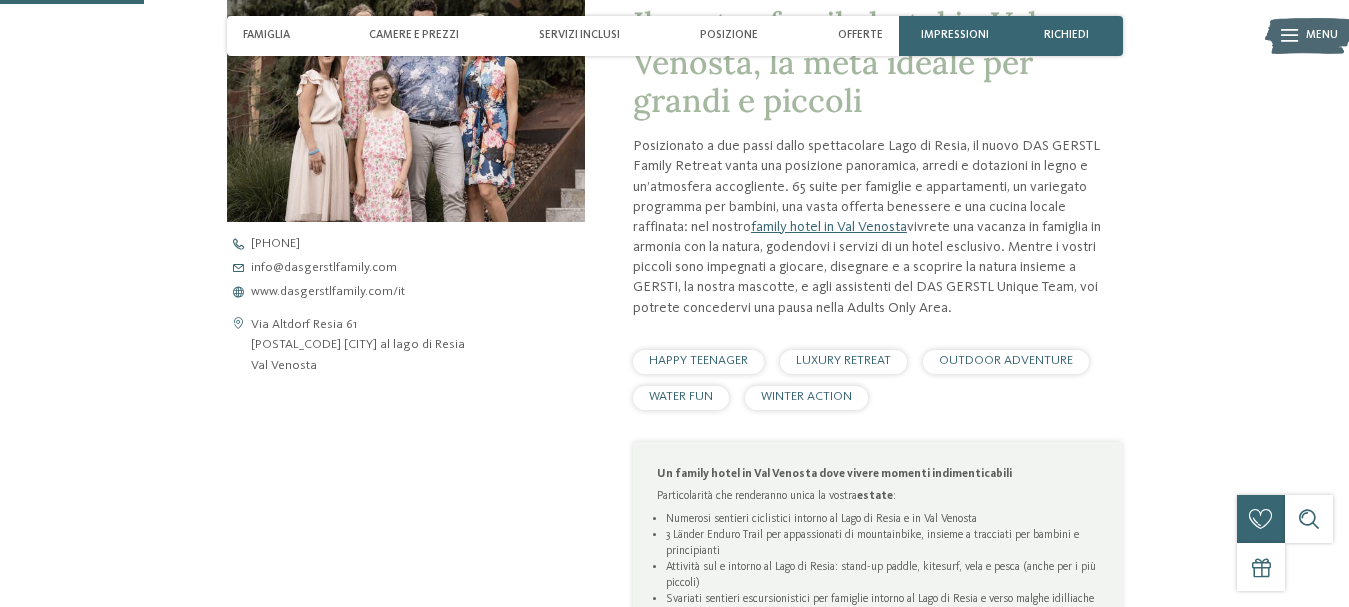 click on "HAPPY TEENAGER" at bounding box center (698, 362) 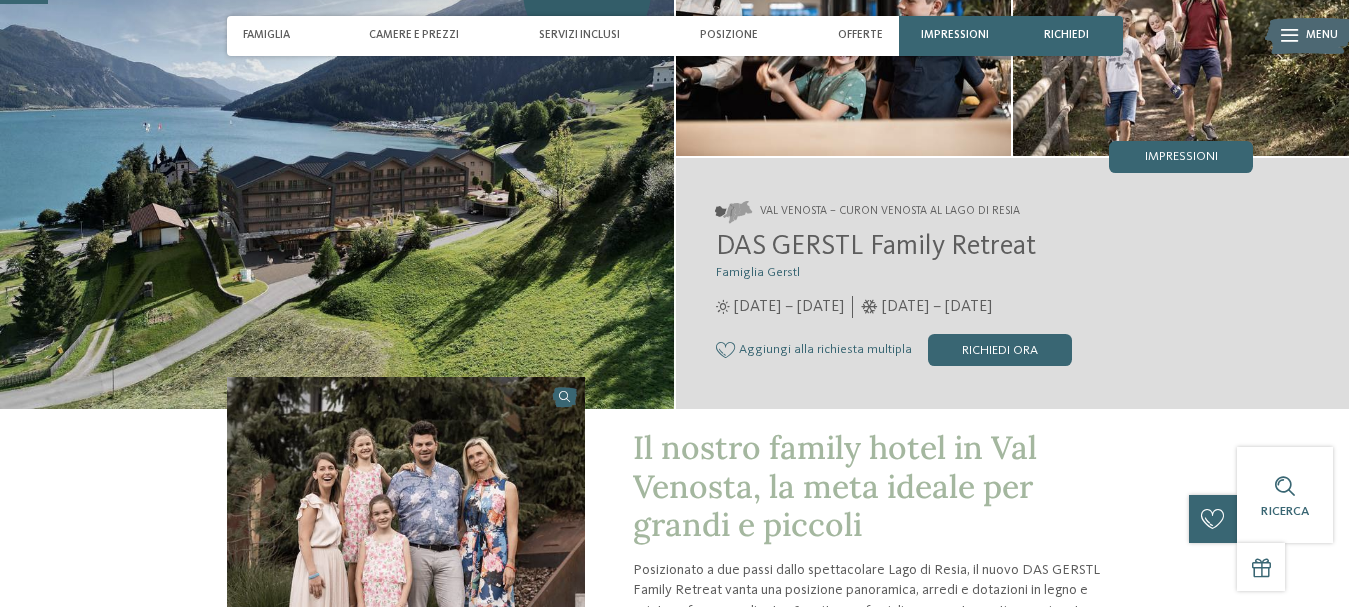 scroll, scrollTop: 100, scrollLeft: 0, axis: vertical 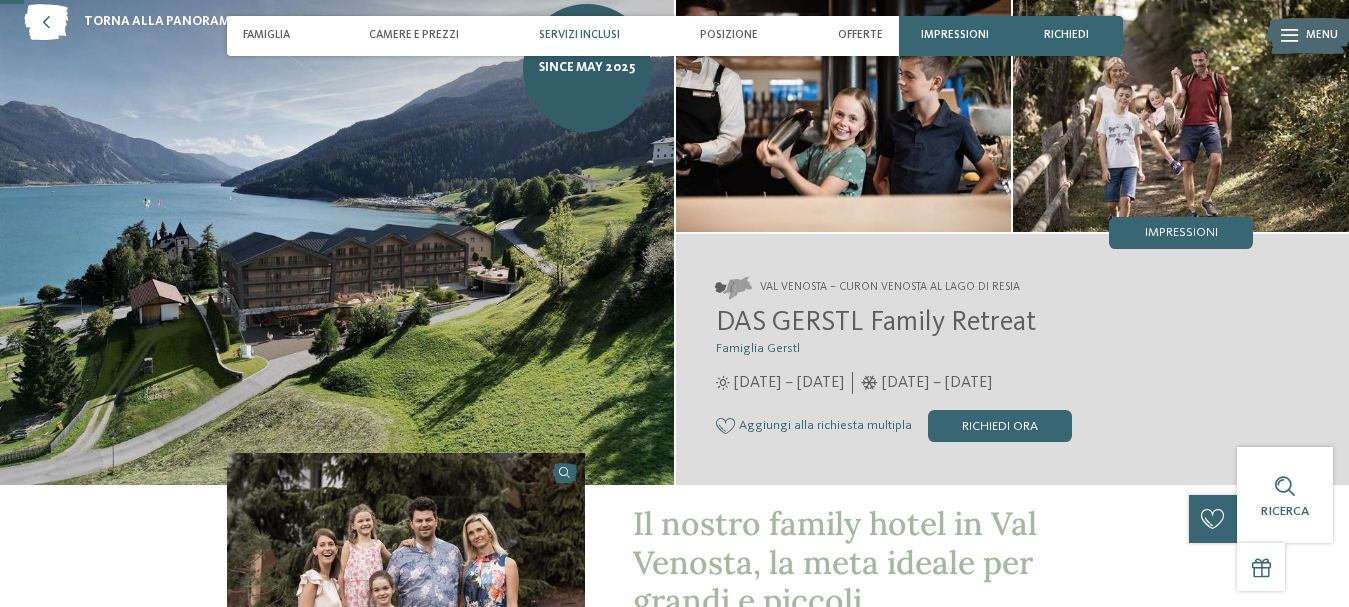 click on "Servizi inclusi" at bounding box center [579, 35] 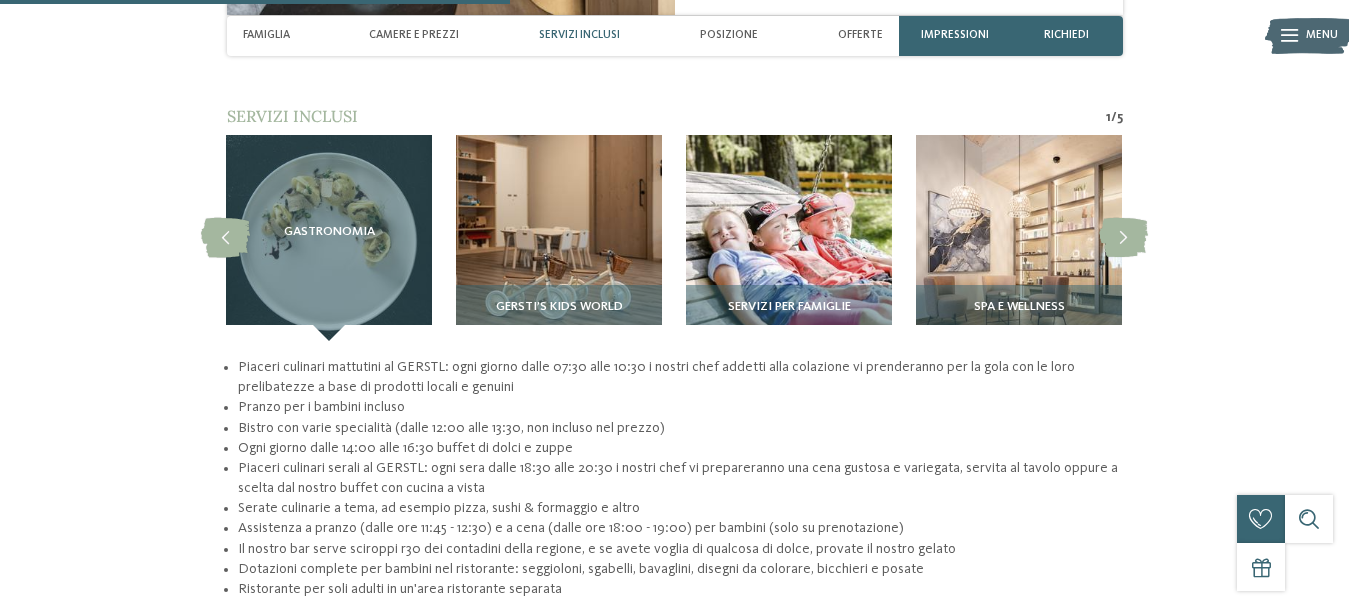 scroll, scrollTop: 2119, scrollLeft: 0, axis: vertical 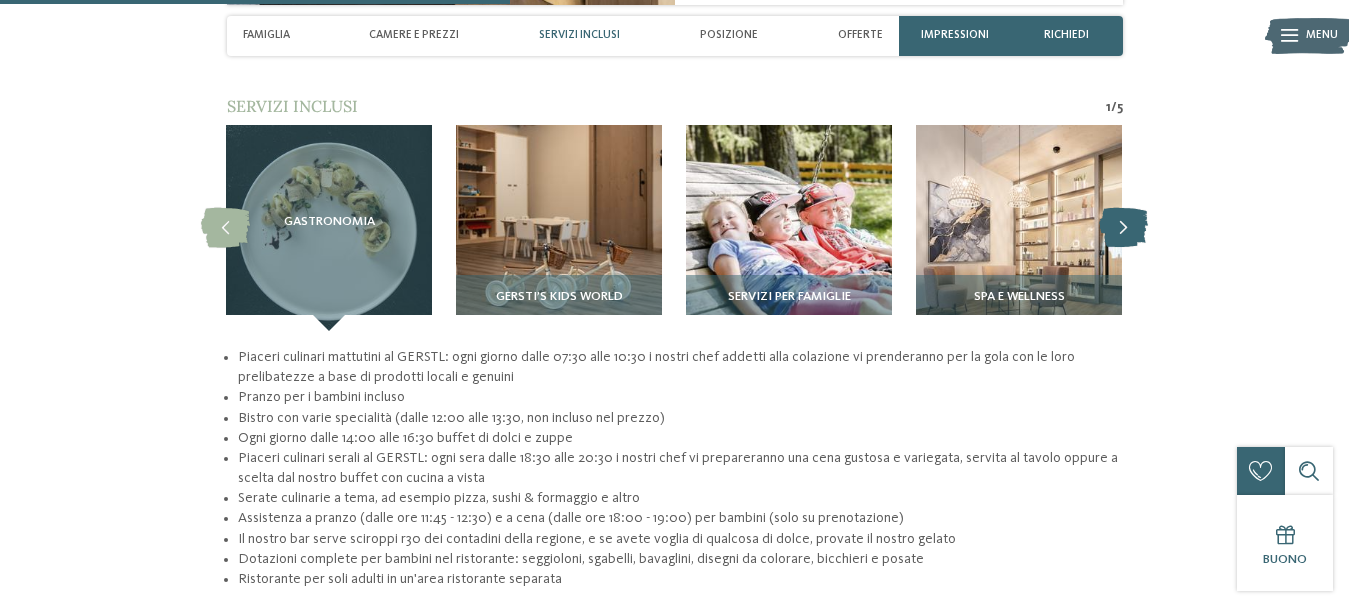 click at bounding box center (1123, 228) 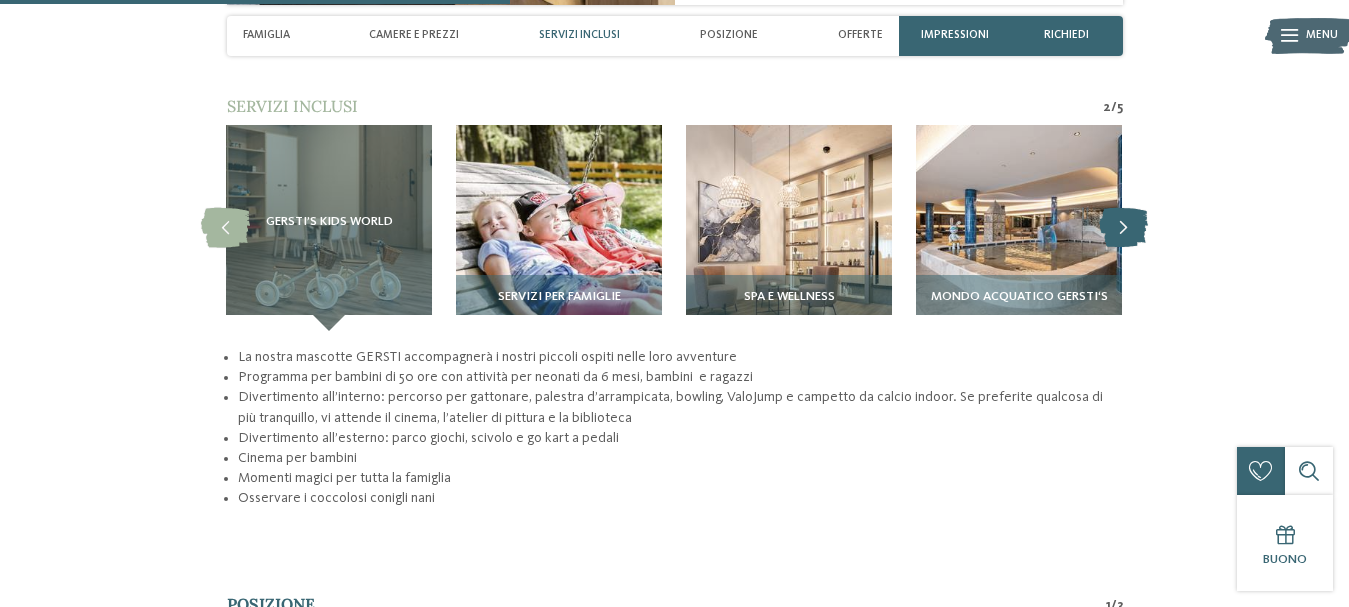 click at bounding box center (1123, 228) 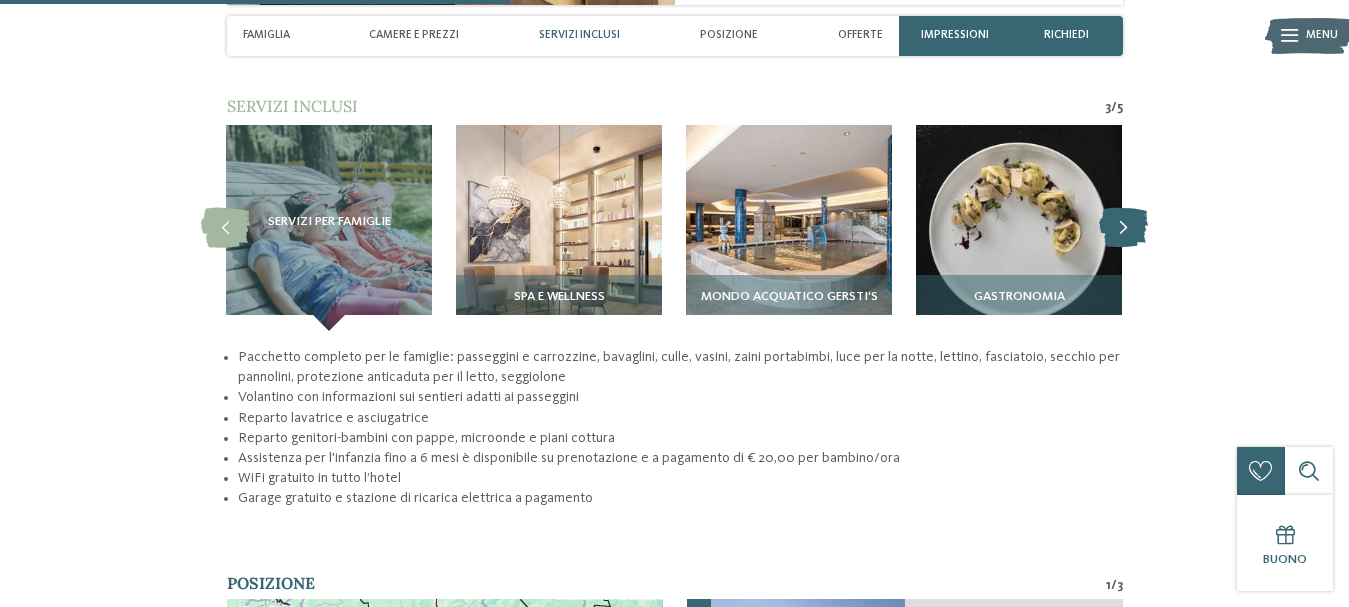 click at bounding box center (1123, 228) 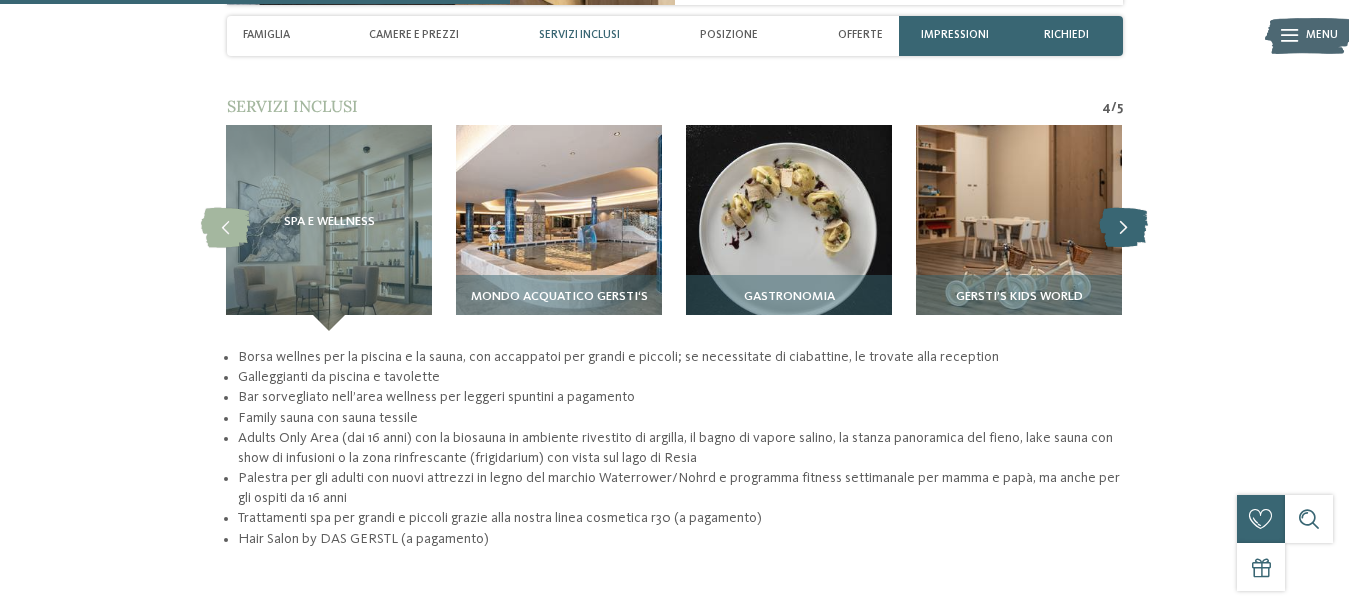 click at bounding box center [1123, 228] 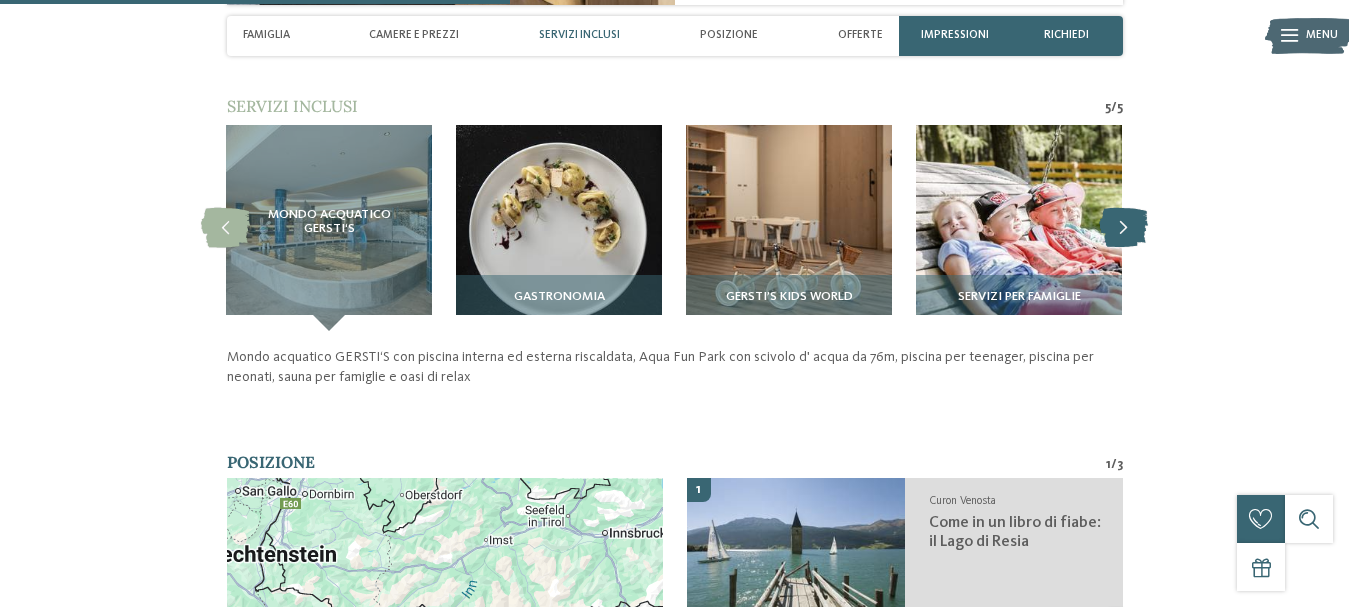 click at bounding box center (1123, 228) 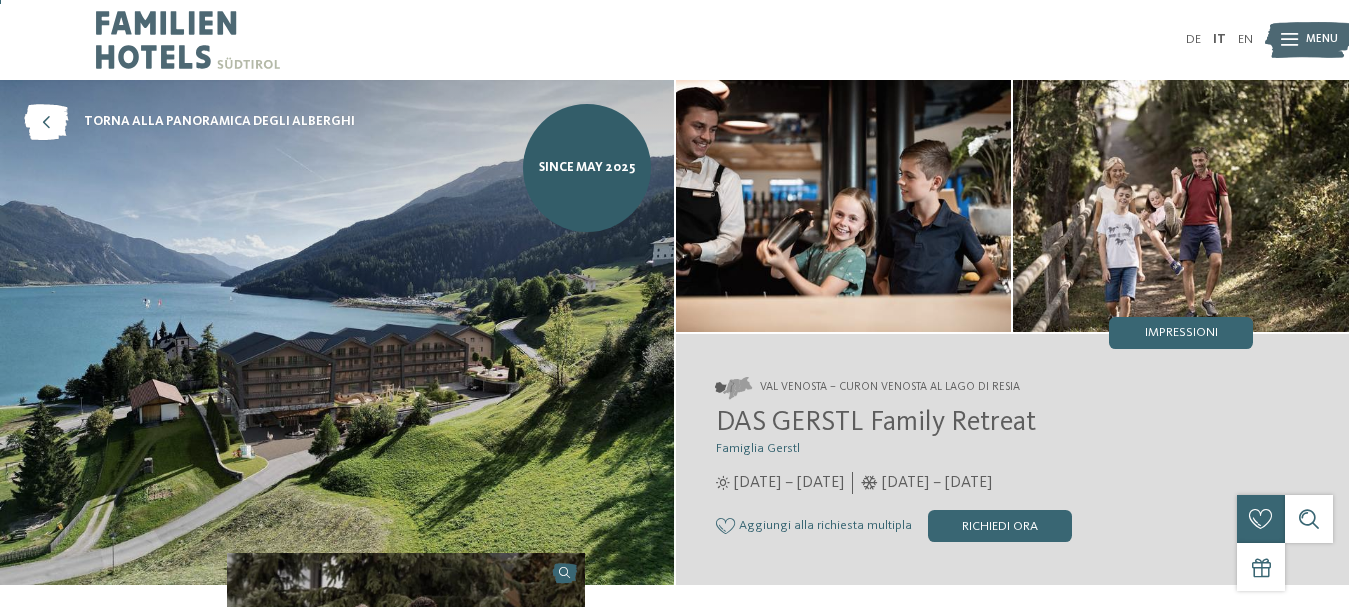 scroll, scrollTop: 100, scrollLeft: 0, axis: vertical 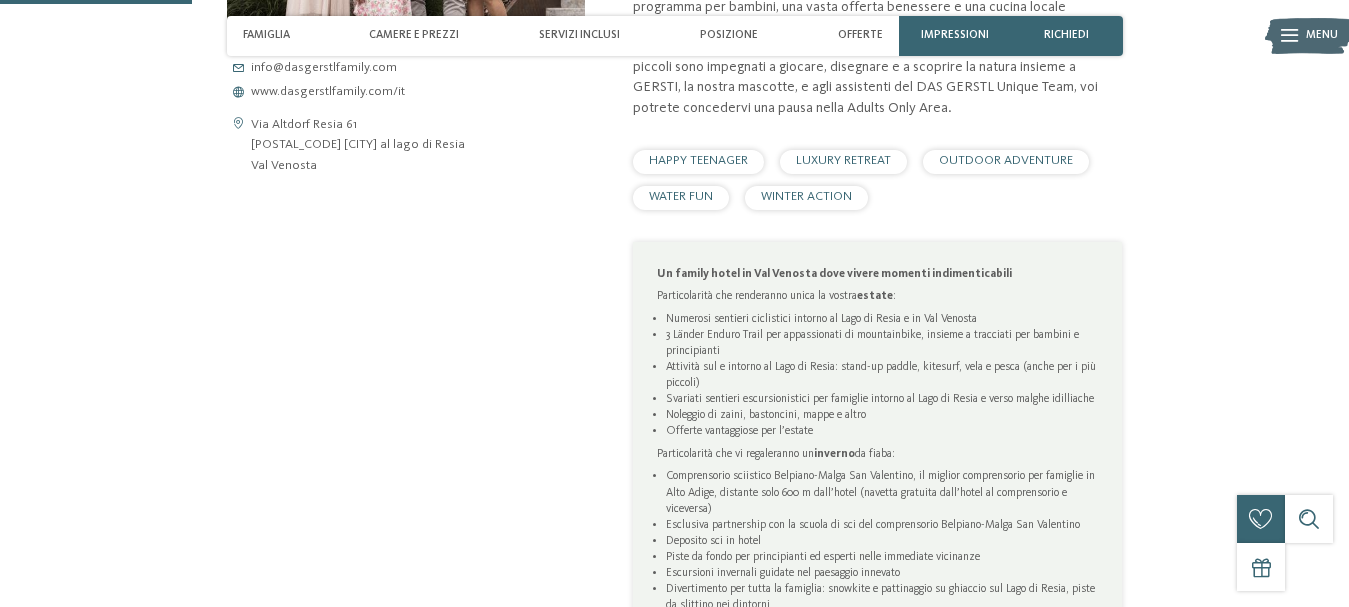 click on "HAPPY TEENAGER" at bounding box center (698, 162) 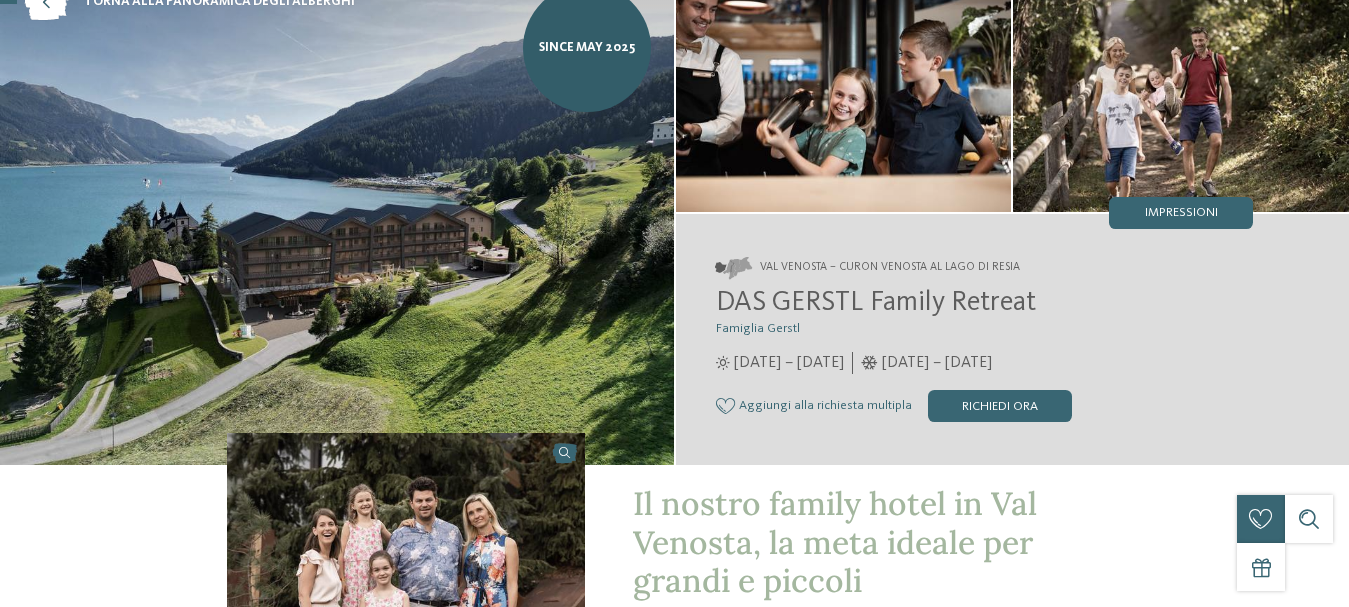 scroll, scrollTop: 0, scrollLeft: 0, axis: both 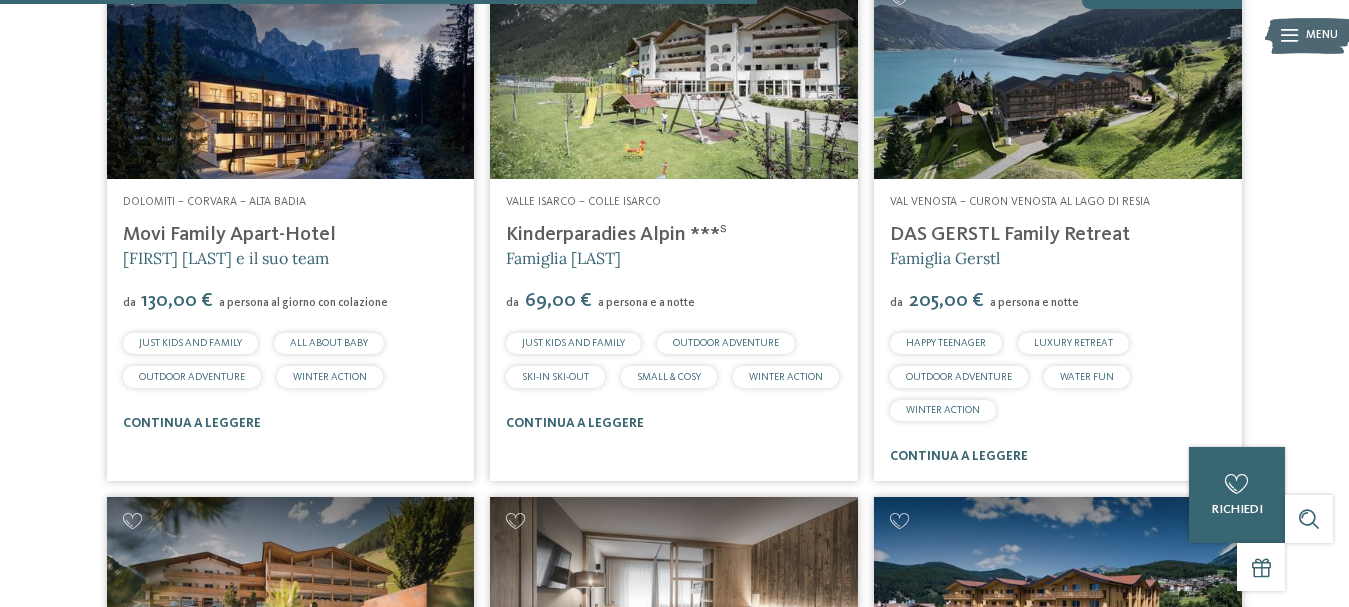 click on "DAS GERSTL Family Retreat" at bounding box center [1010, 235] 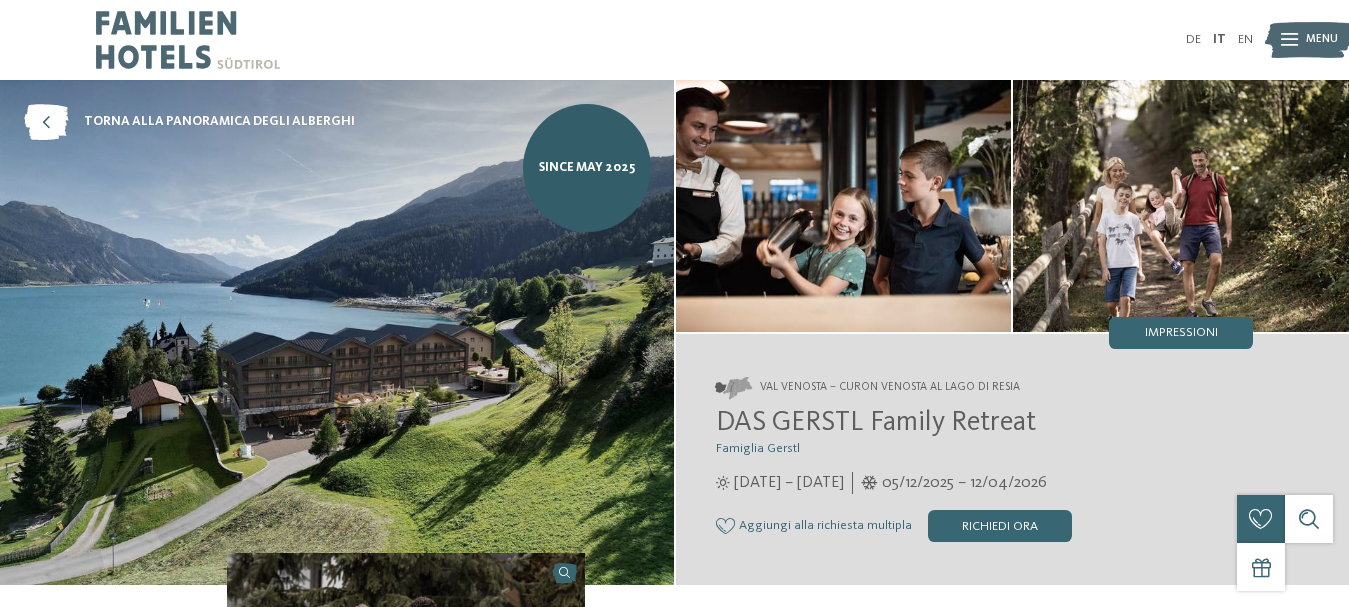 scroll, scrollTop: 0, scrollLeft: 0, axis: both 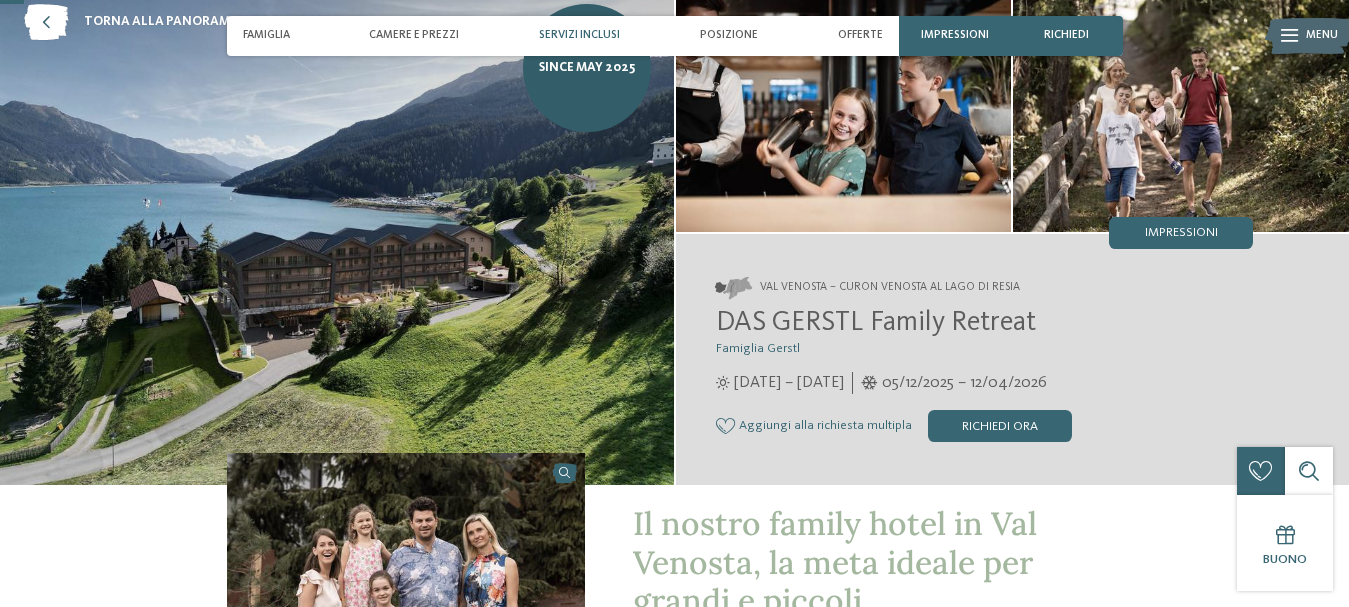 click on "Servizi inclusi" at bounding box center (579, 35) 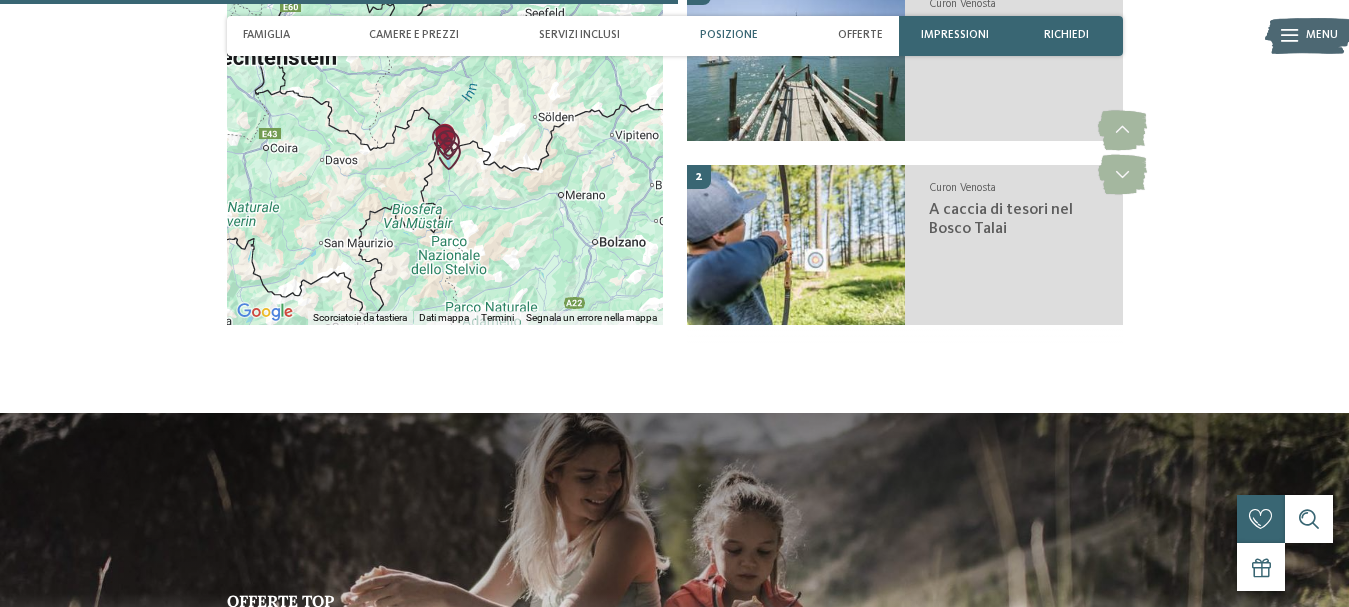 scroll, scrollTop: 2819, scrollLeft: 0, axis: vertical 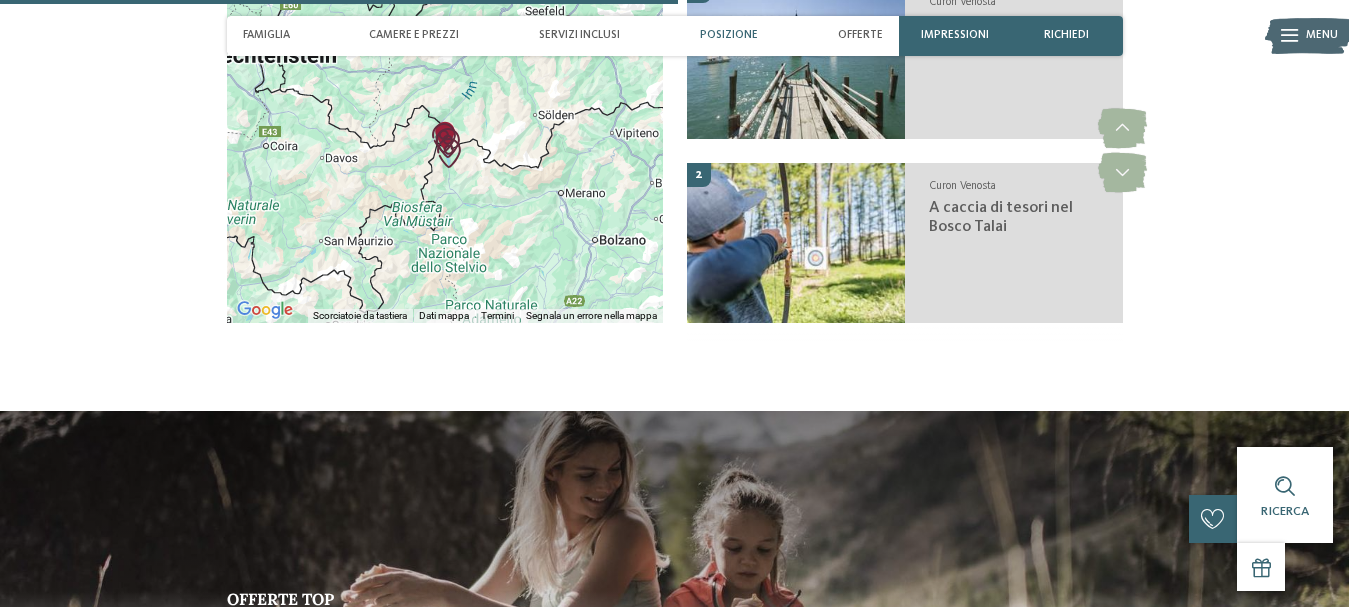 click at bounding box center (445, 151) 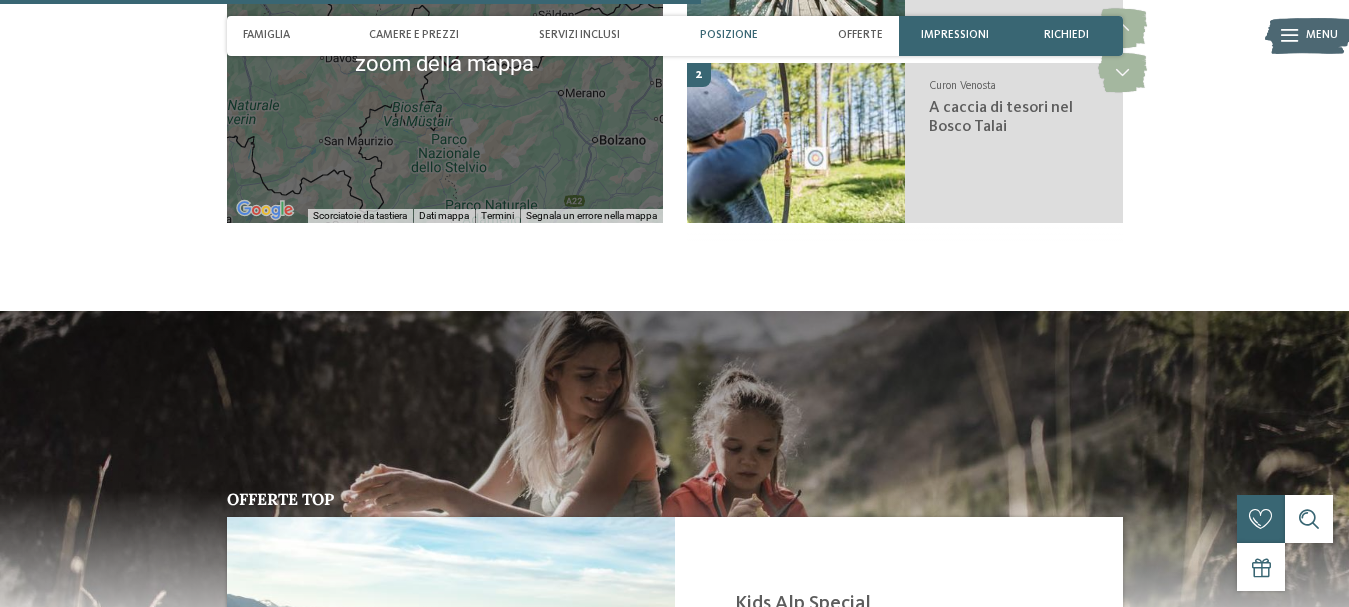 scroll, scrollTop: 2819, scrollLeft: 0, axis: vertical 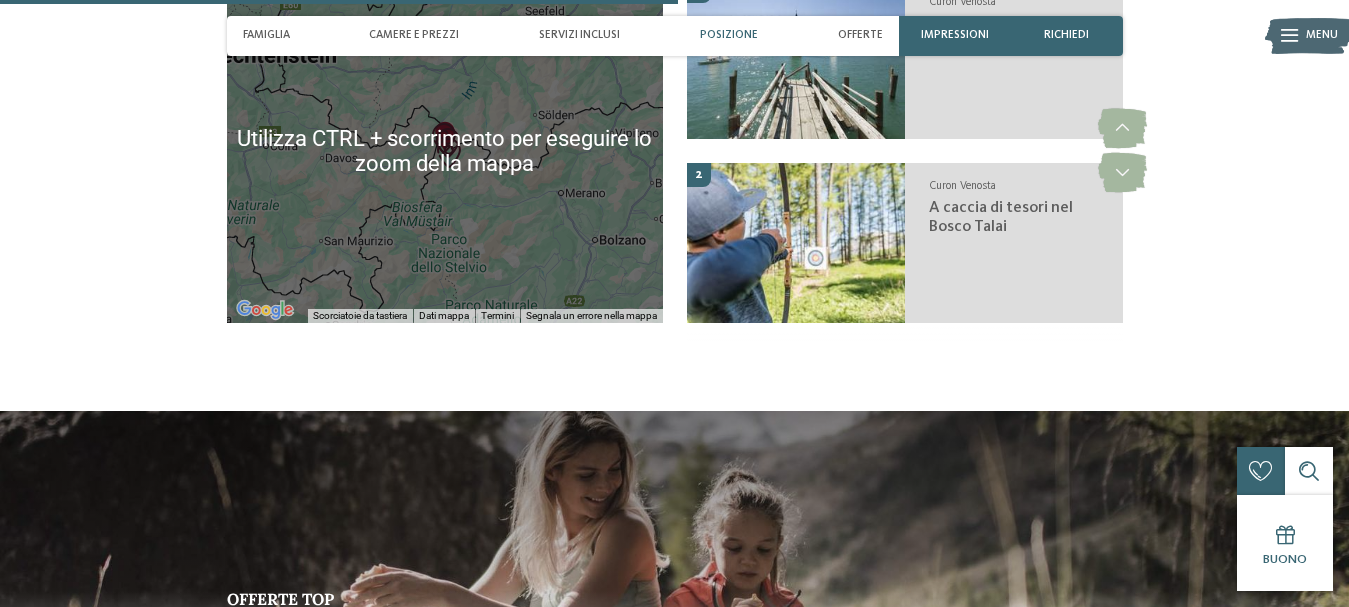 click at bounding box center (445, 151) 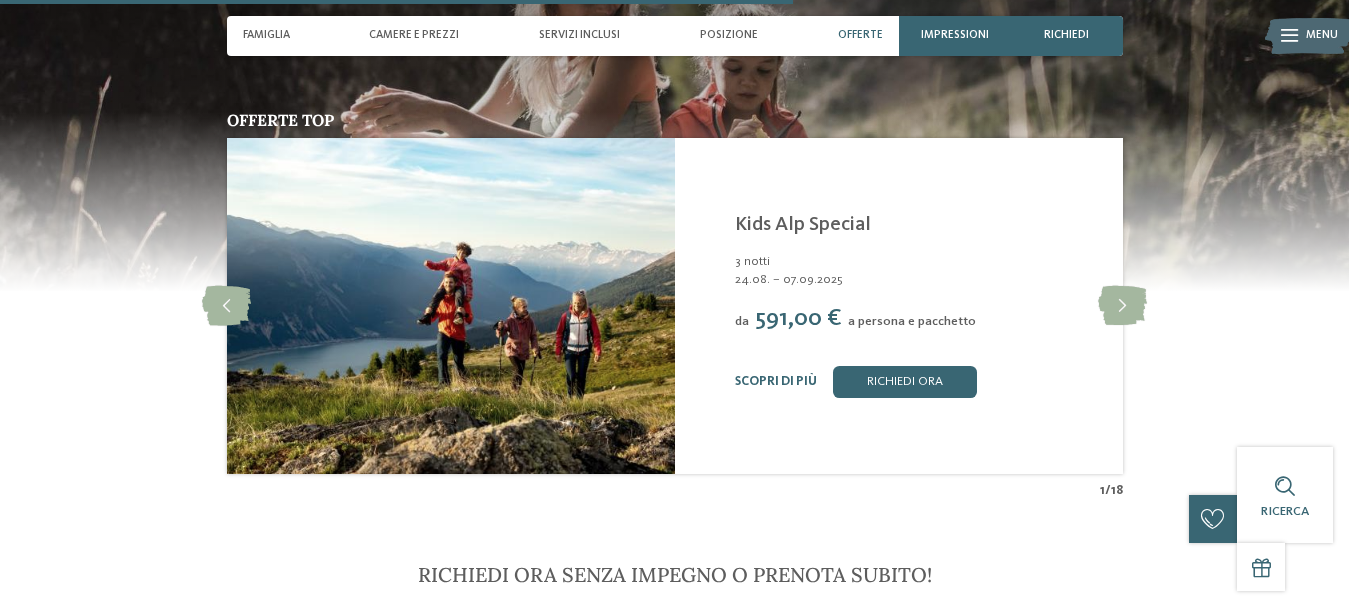 scroll, scrollTop: 3319, scrollLeft: 0, axis: vertical 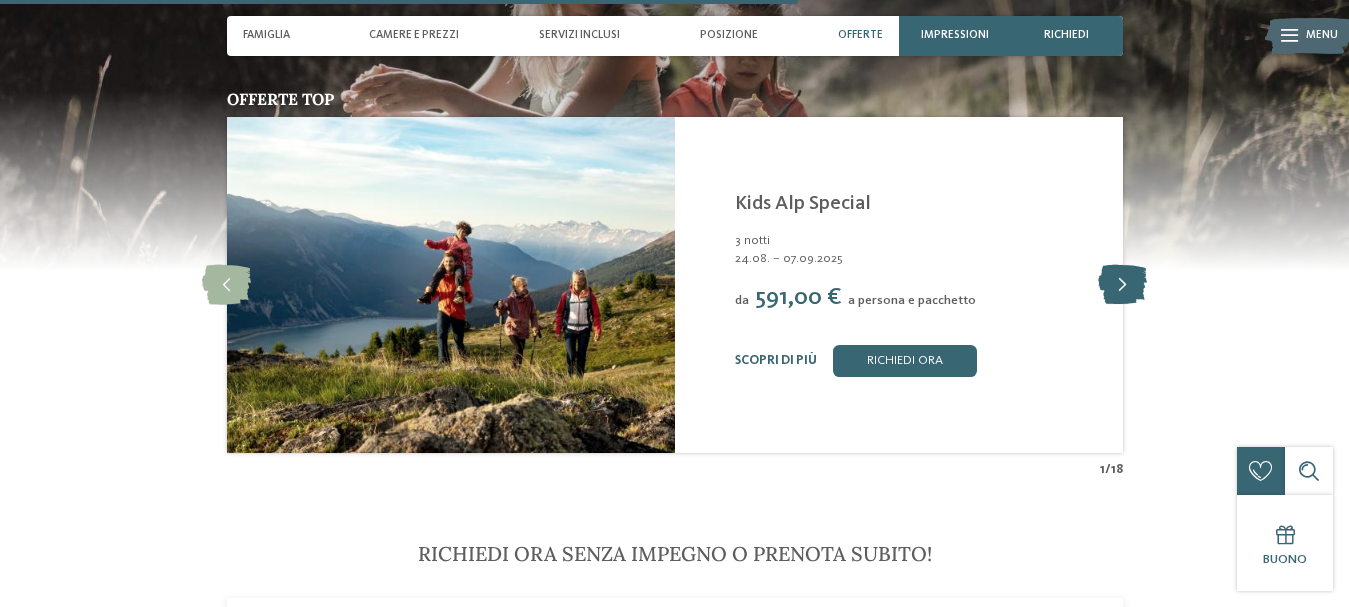 click at bounding box center (1122, 285) 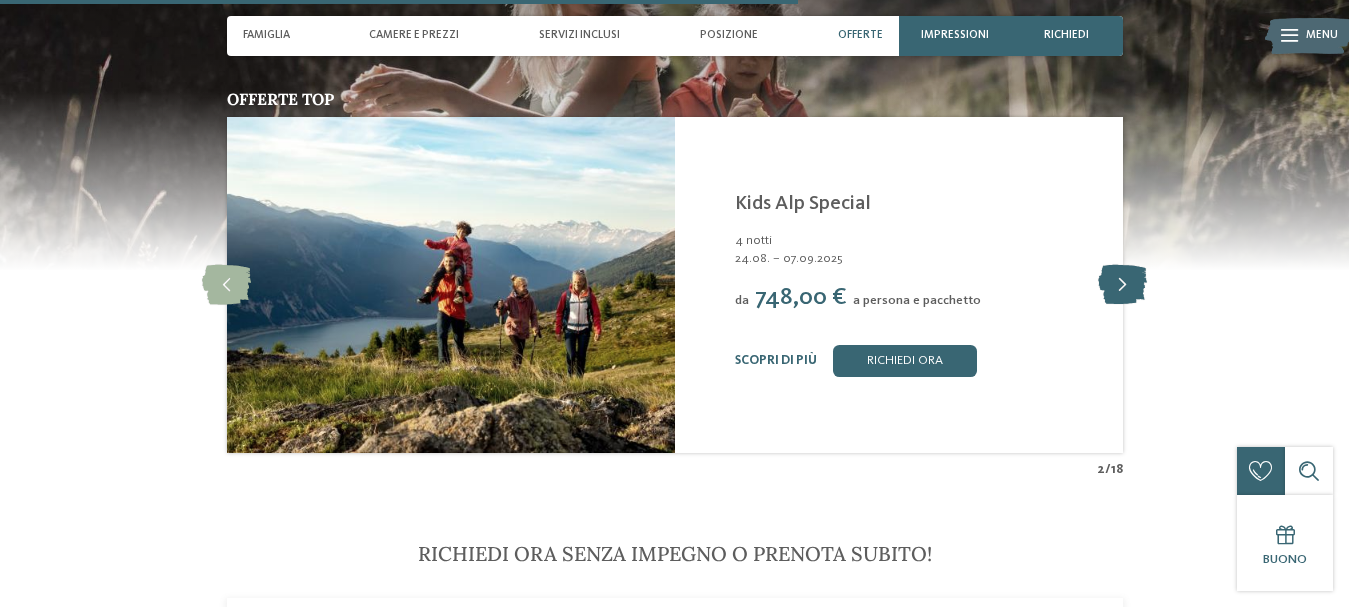 click at bounding box center (1122, 285) 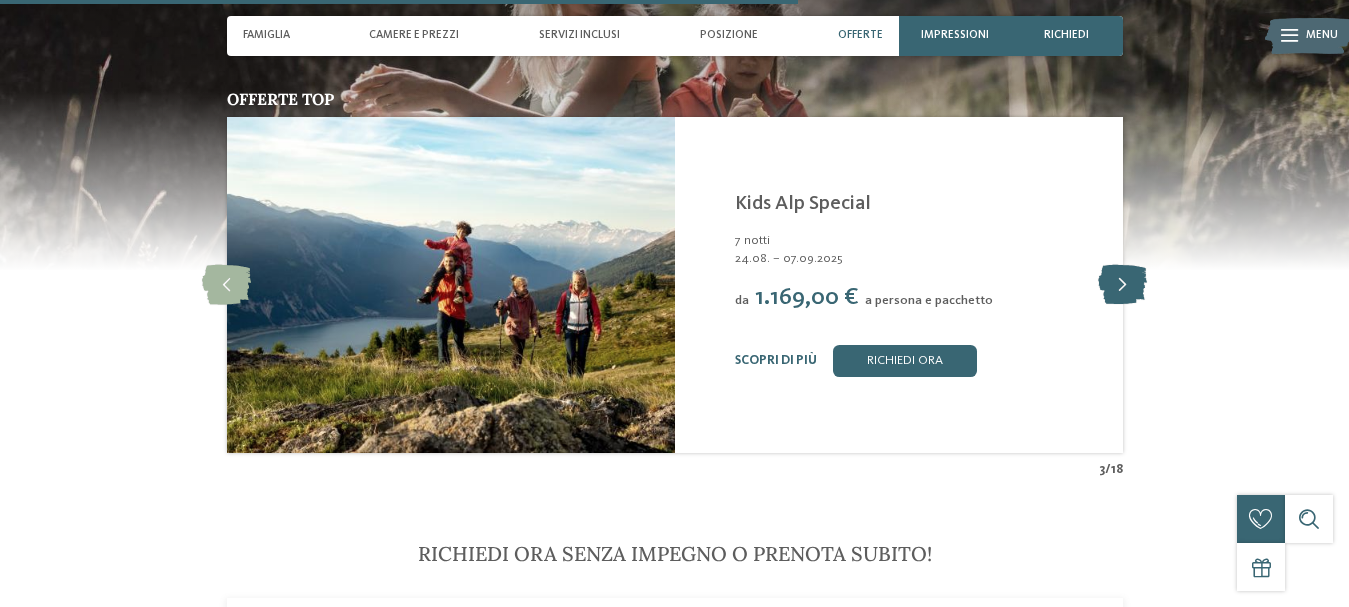 click at bounding box center [1122, 285] 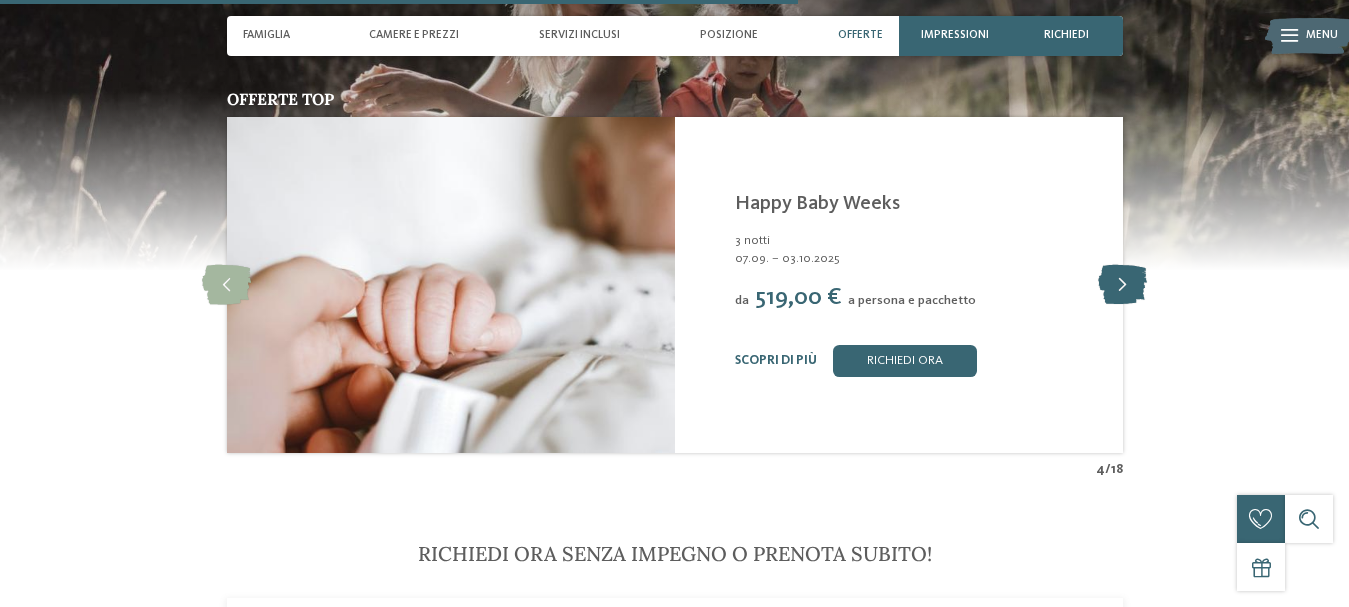 click at bounding box center (1122, 285) 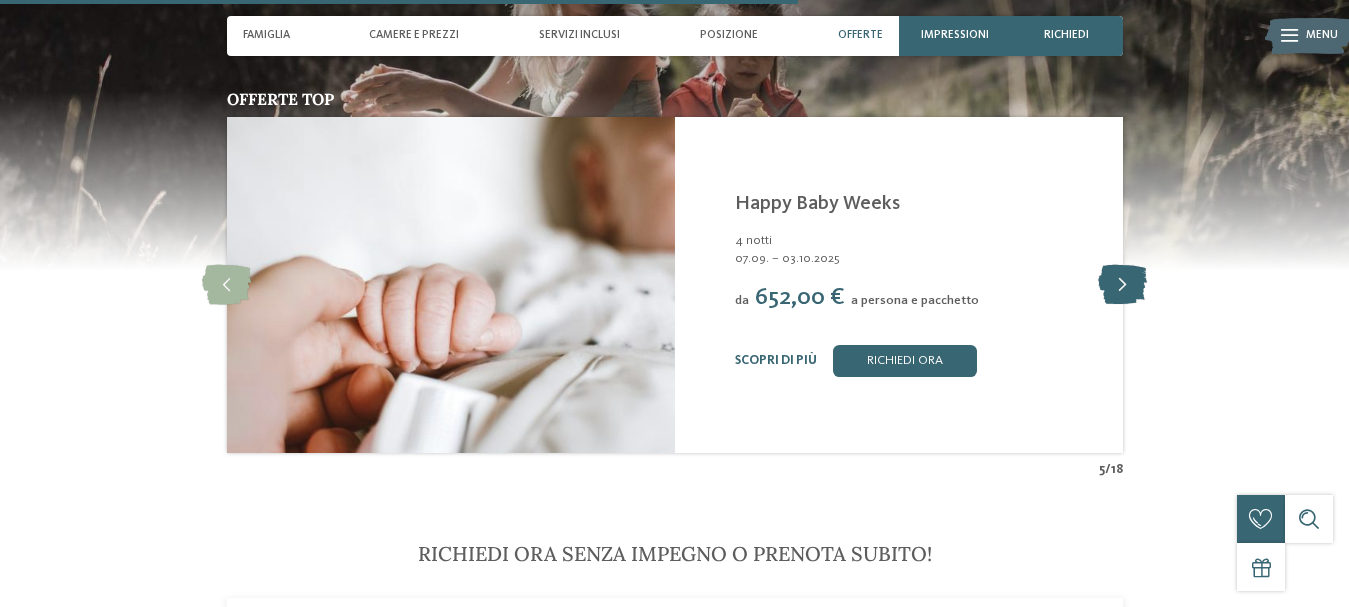 click at bounding box center (1122, 285) 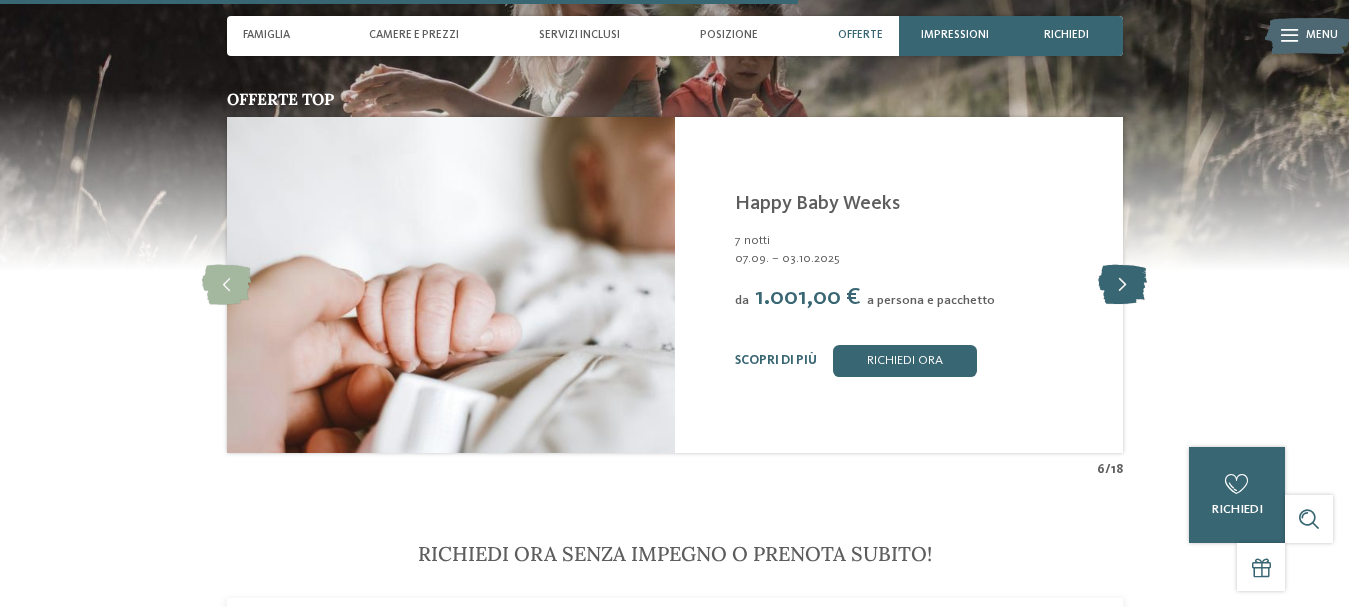 click at bounding box center [1122, 285] 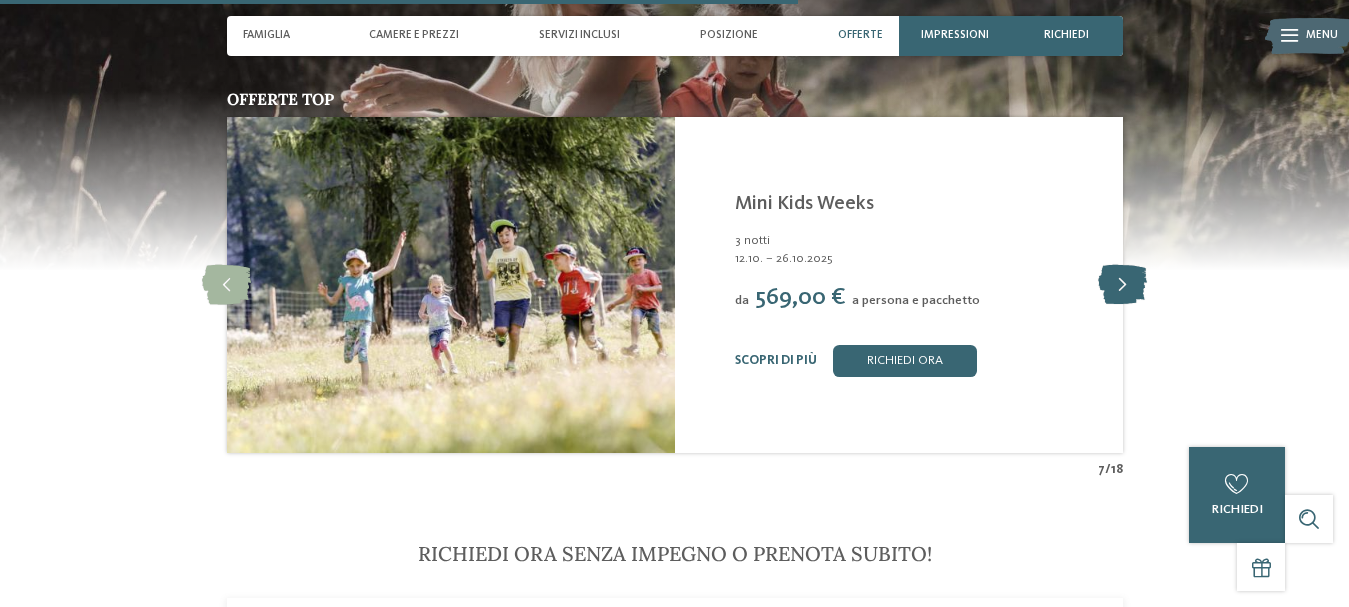 click at bounding box center [1122, 285] 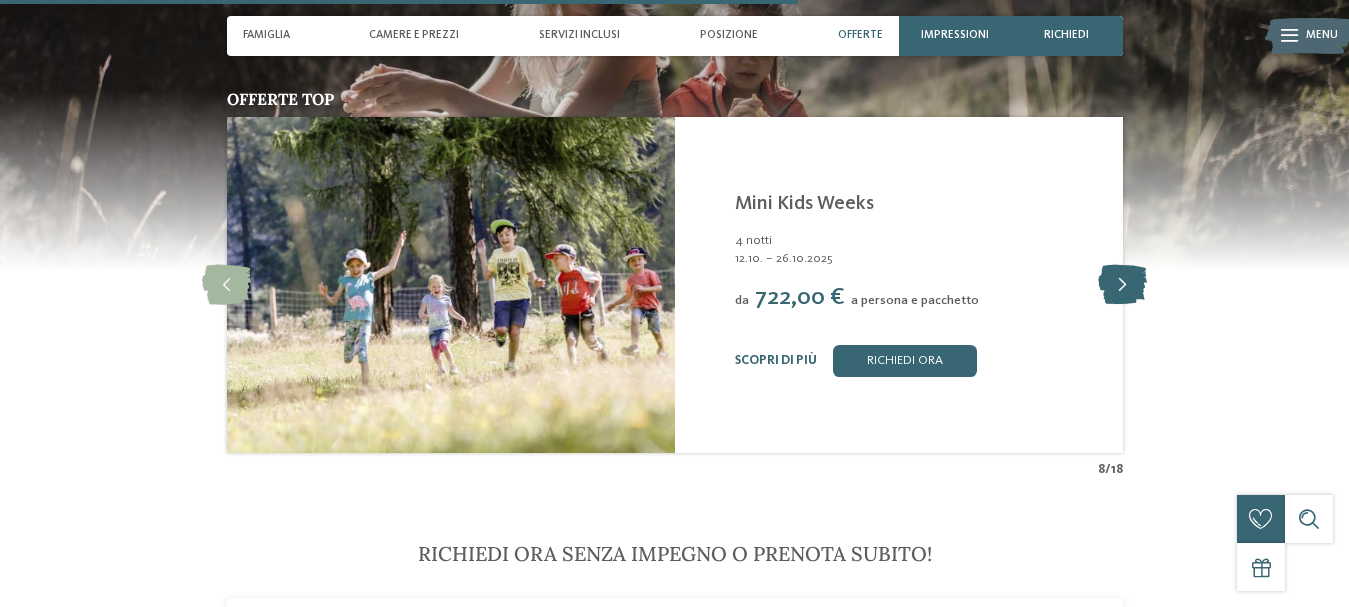 click at bounding box center [1122, 285] 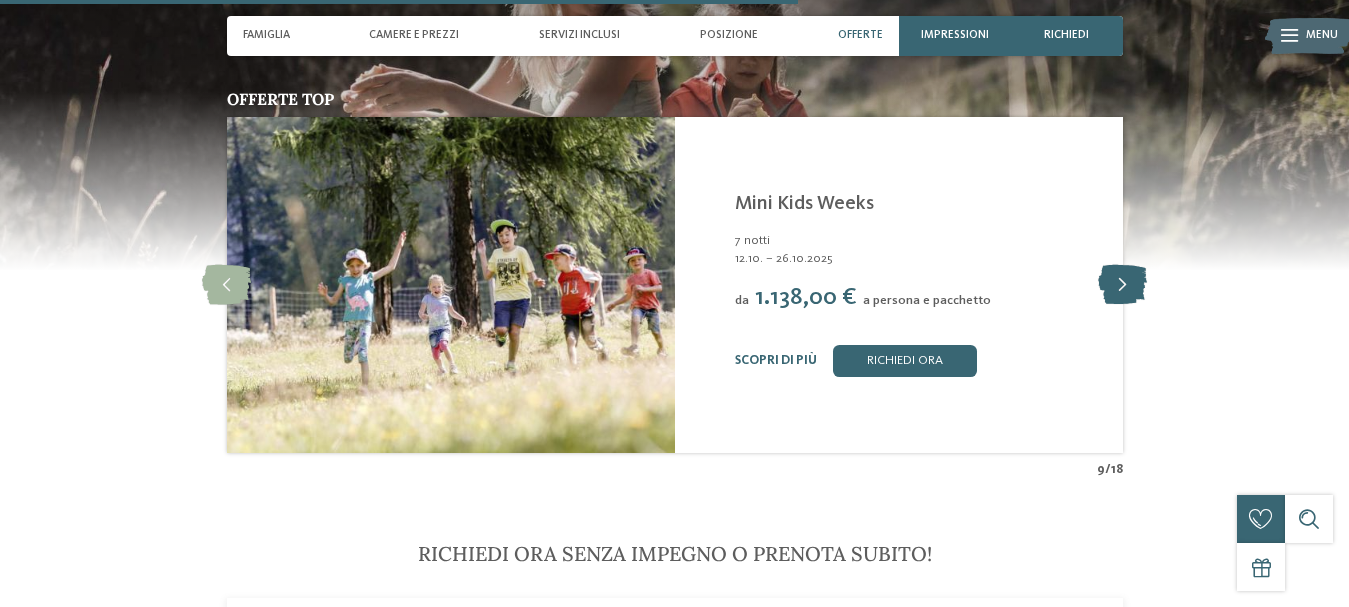 click at bounding box center (1122, 285) 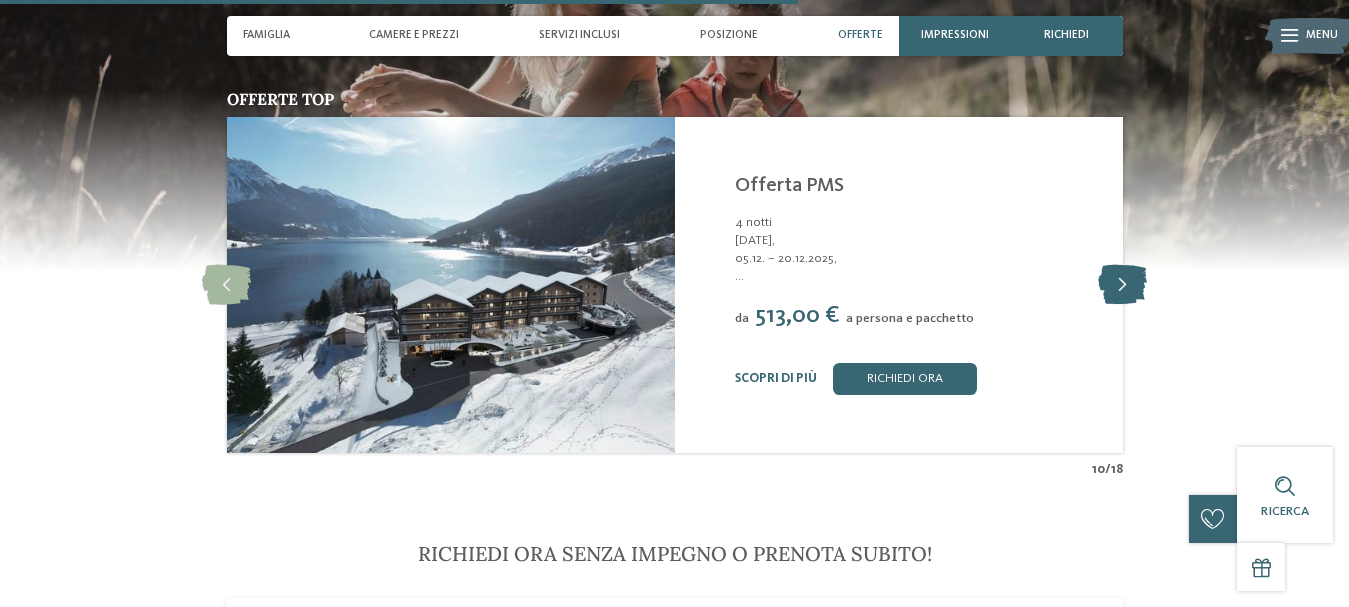 click at bounding box center [1122, 285] 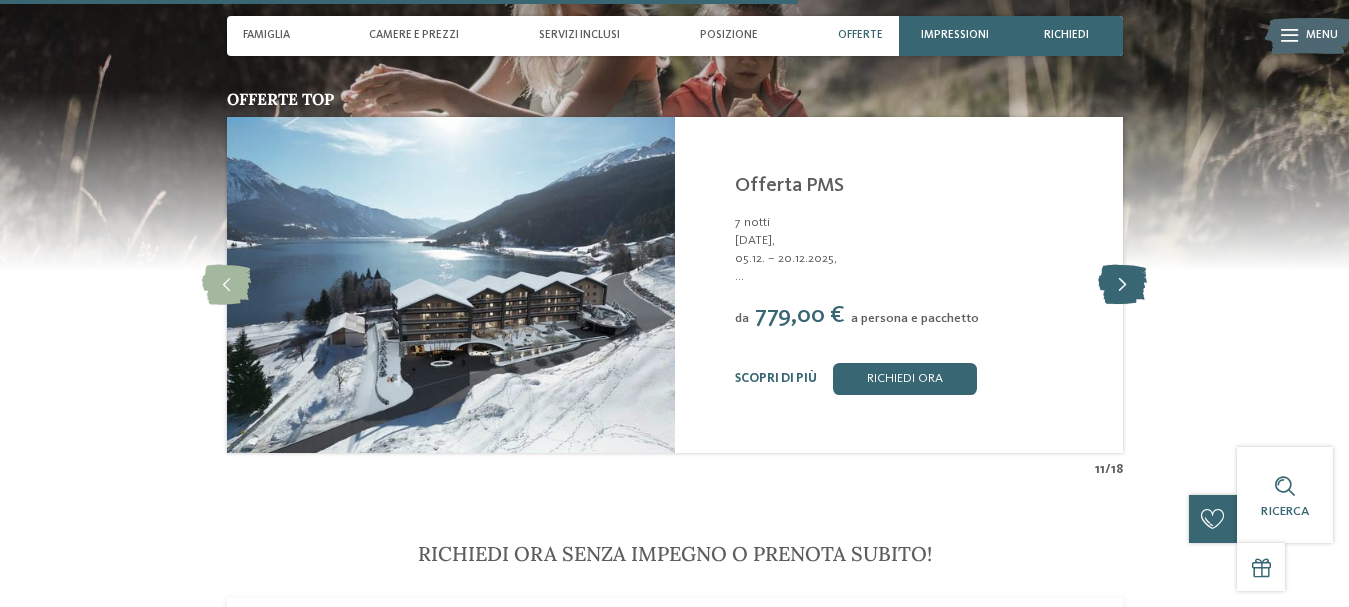 click at bounding box center (1122, 285) 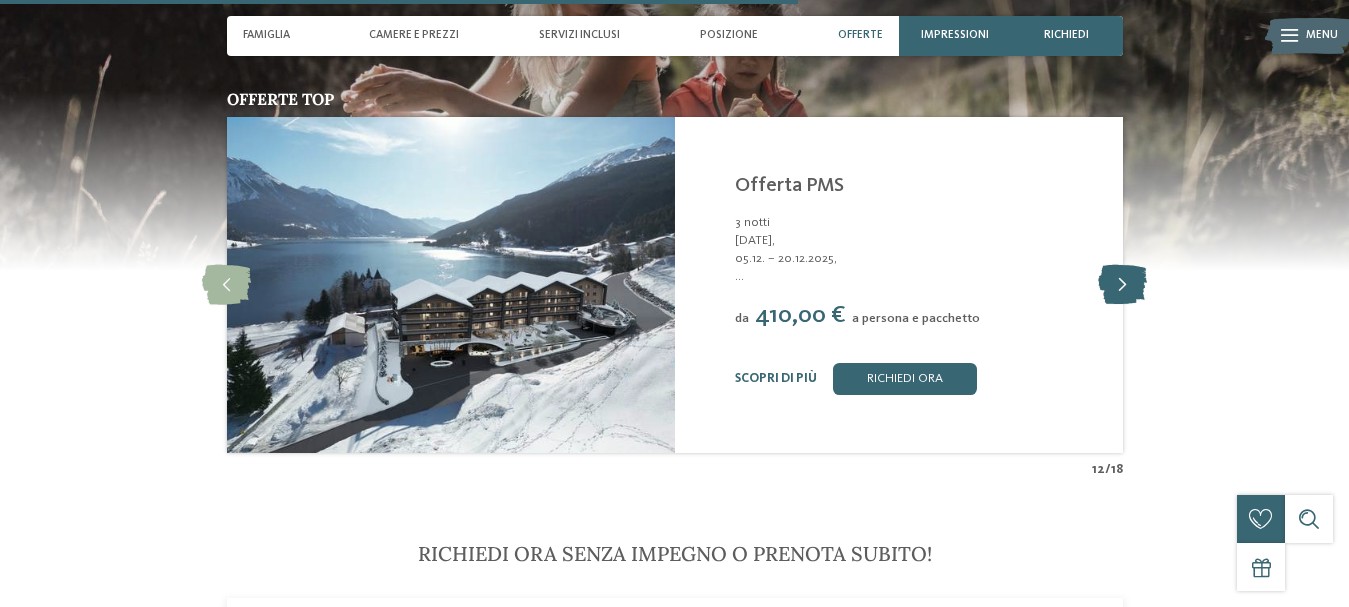 click at bounding box center [1122, 285] 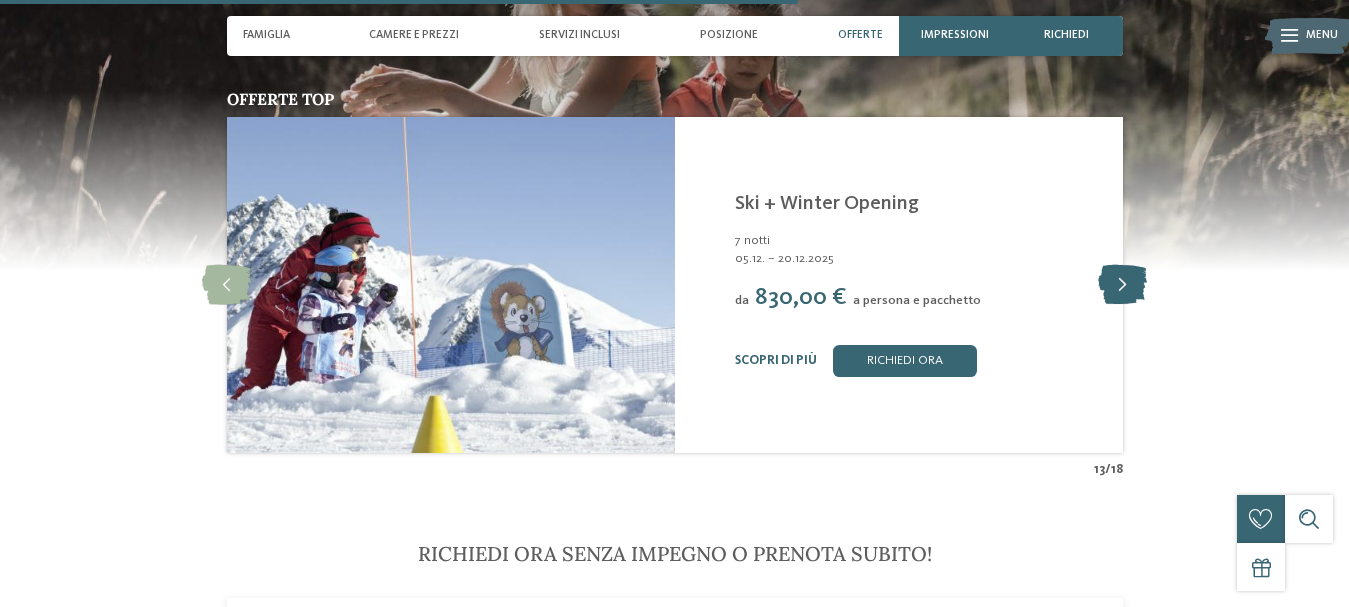 click at bounding box center (1122, 285) 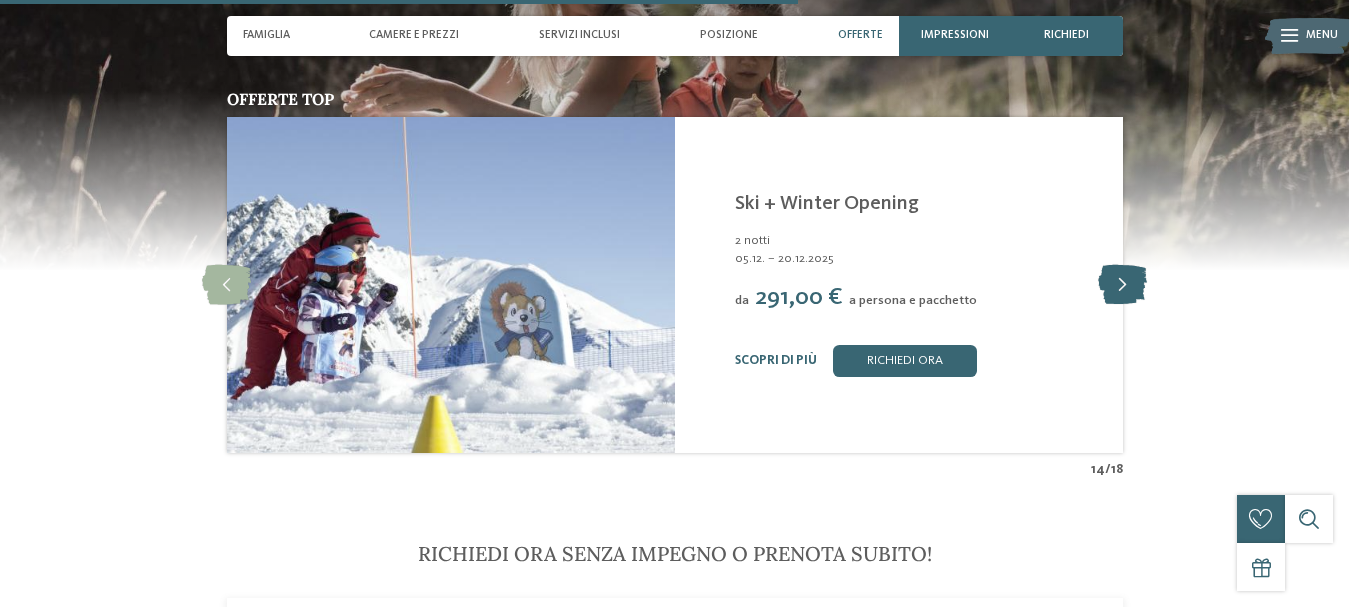 click at bounding box center [1122, 285] 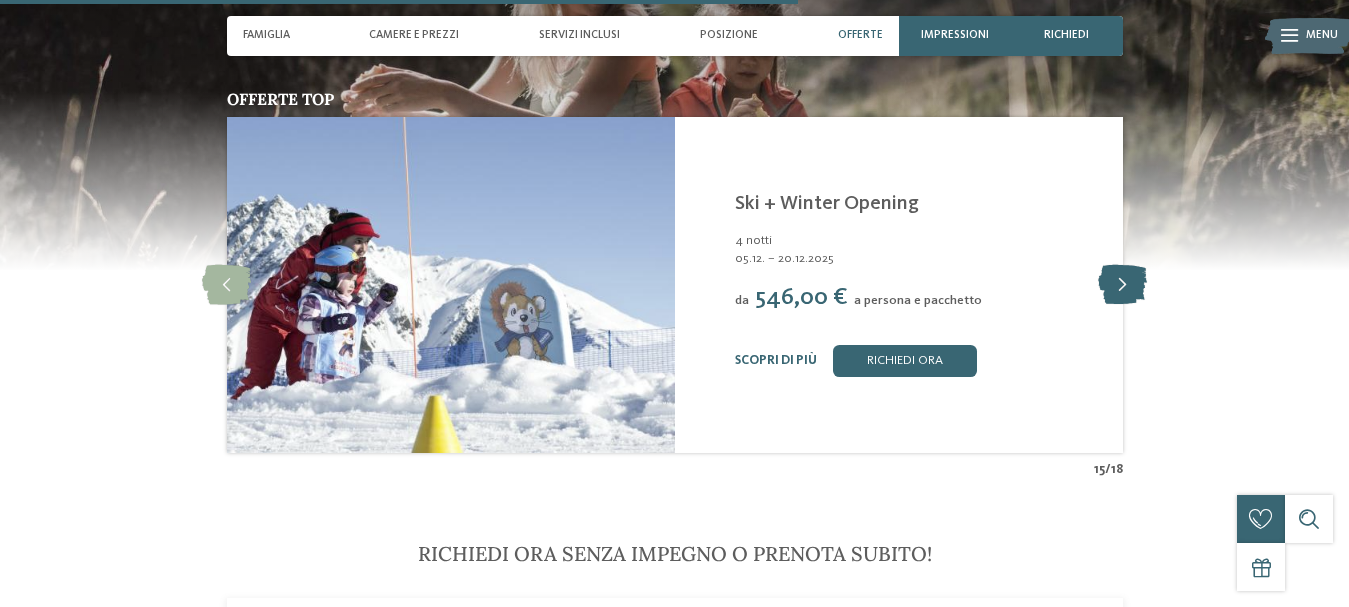 click at bounding box center (1122, 285) 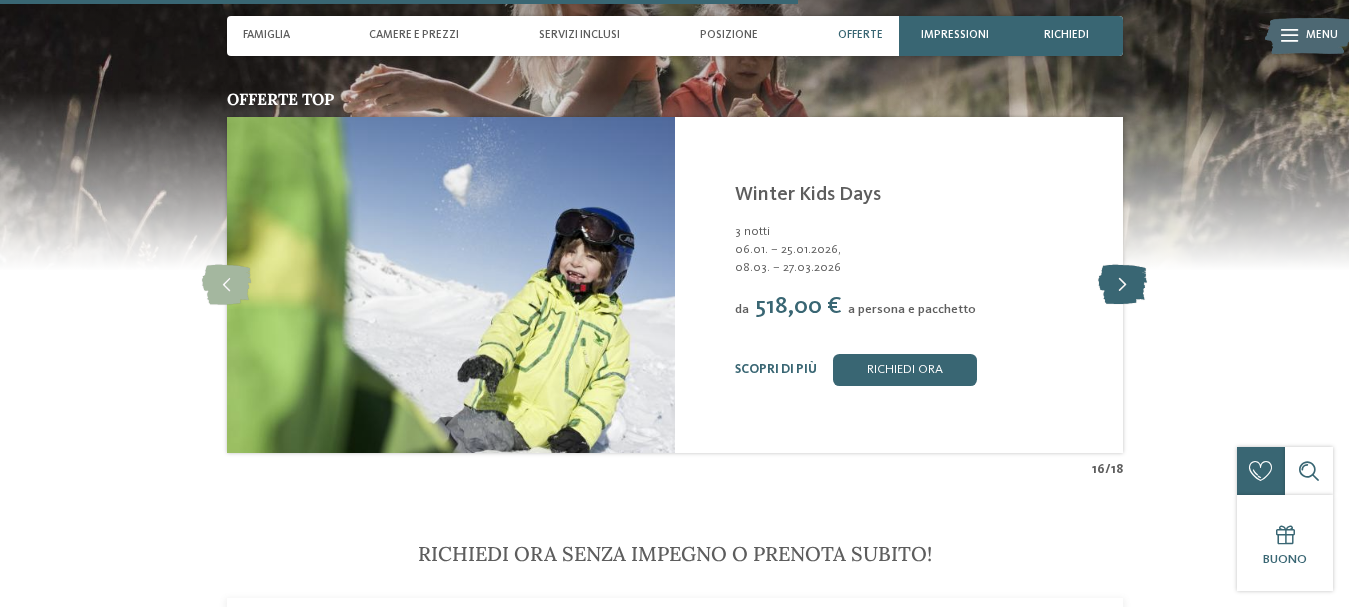 click at bounding box center (1122, 285) 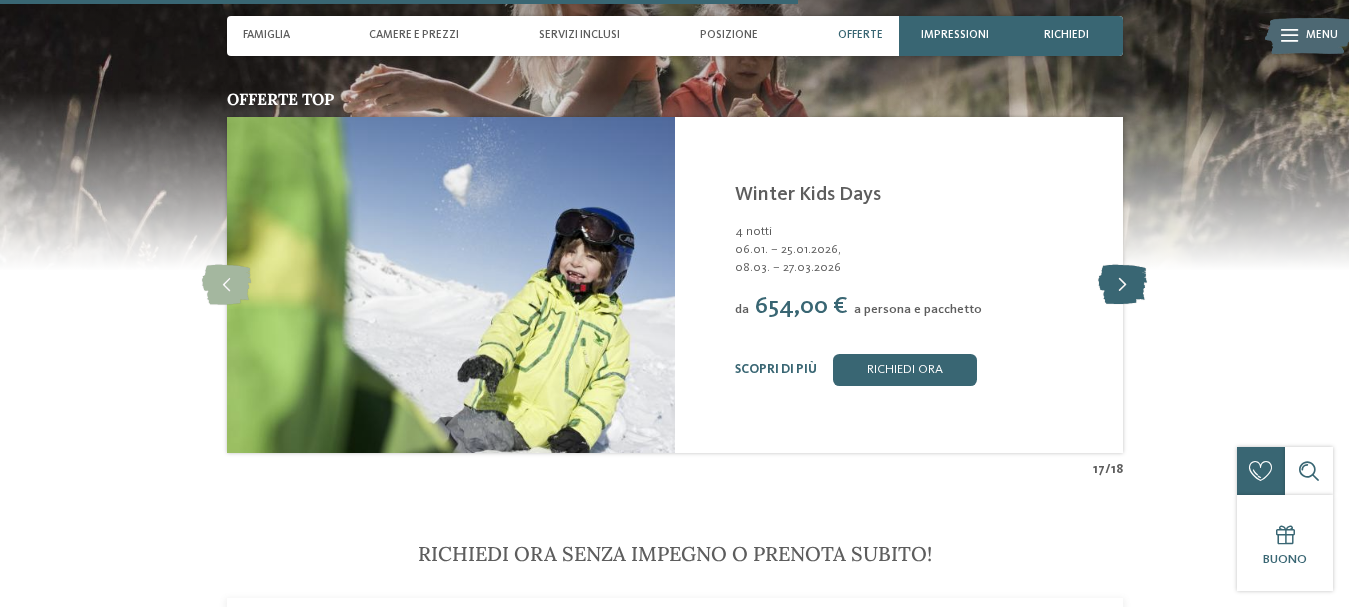 click at bounding box center (1122, 285) 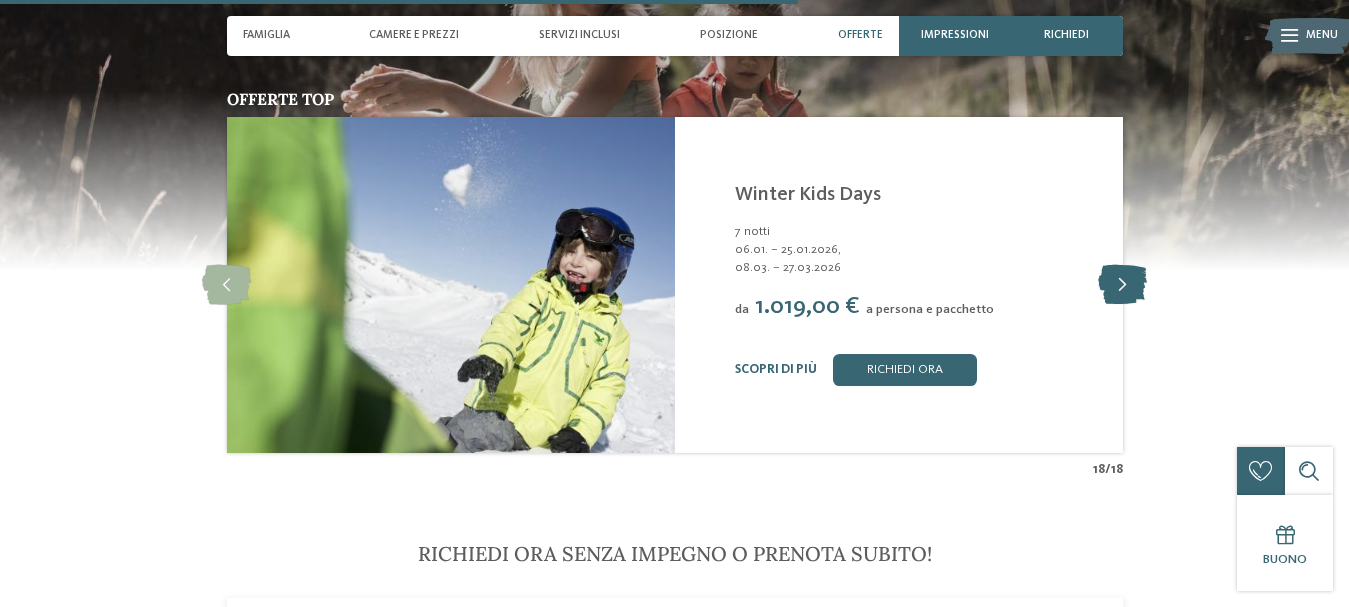 click at bounding box center (1122, 285) 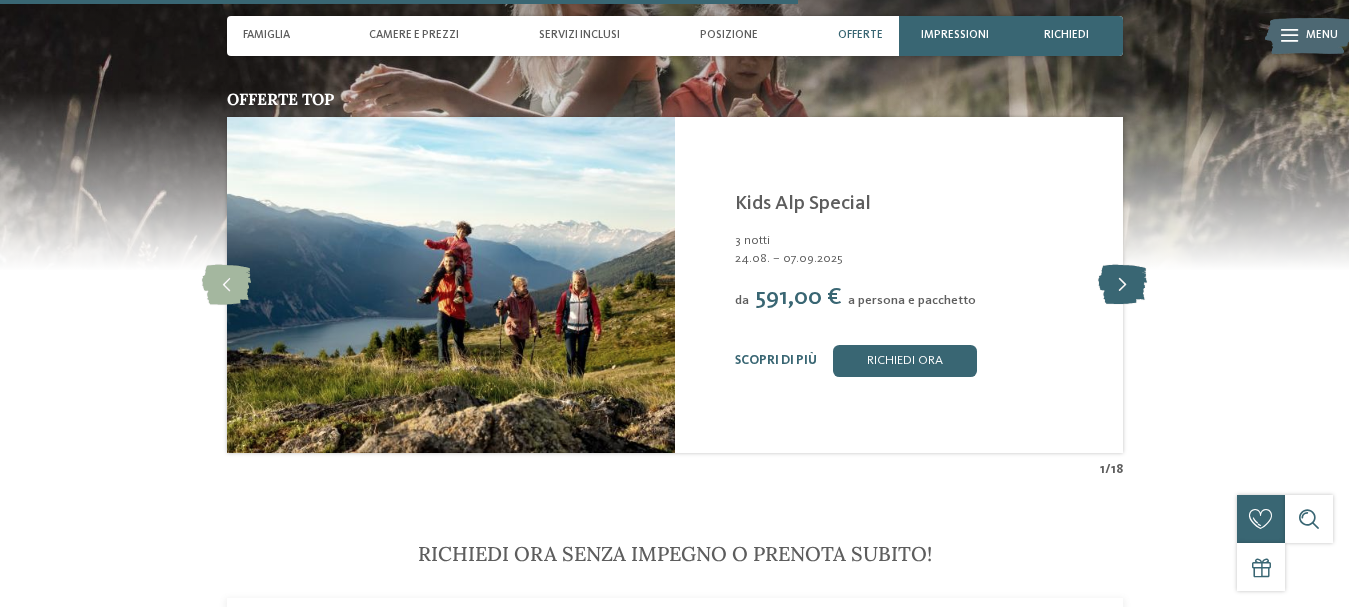 click at bounding box center [1122, 285] 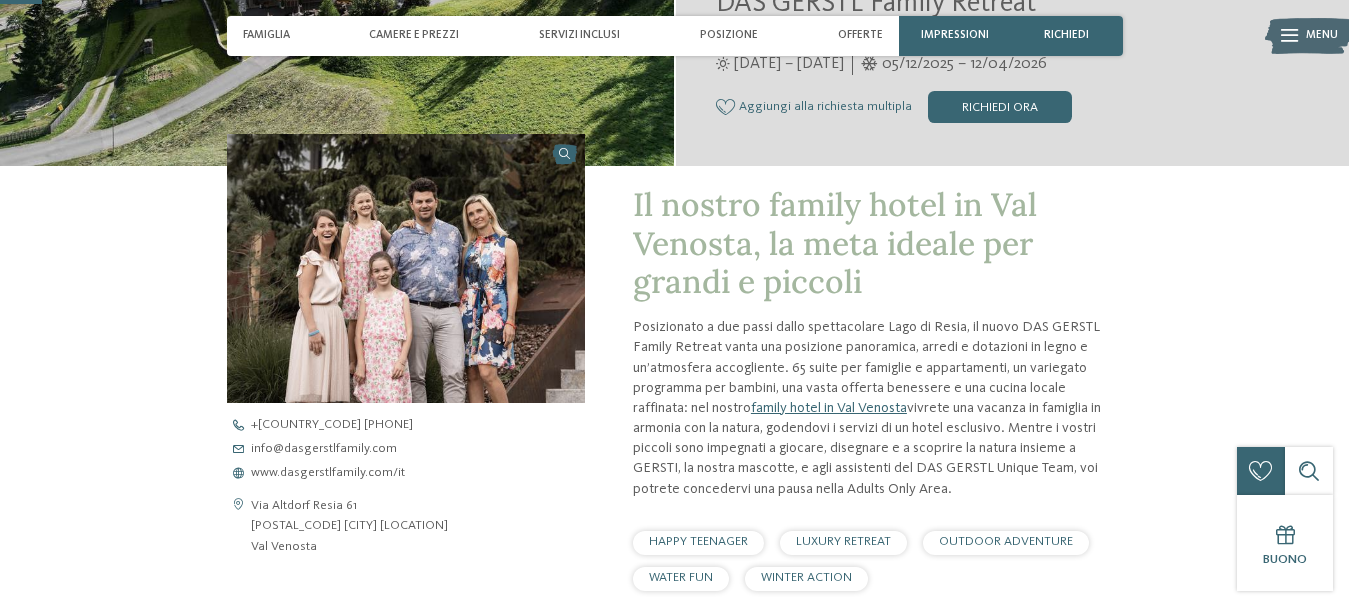 scroll, scrollTop: 0, scrollLeft: 0, axis: both 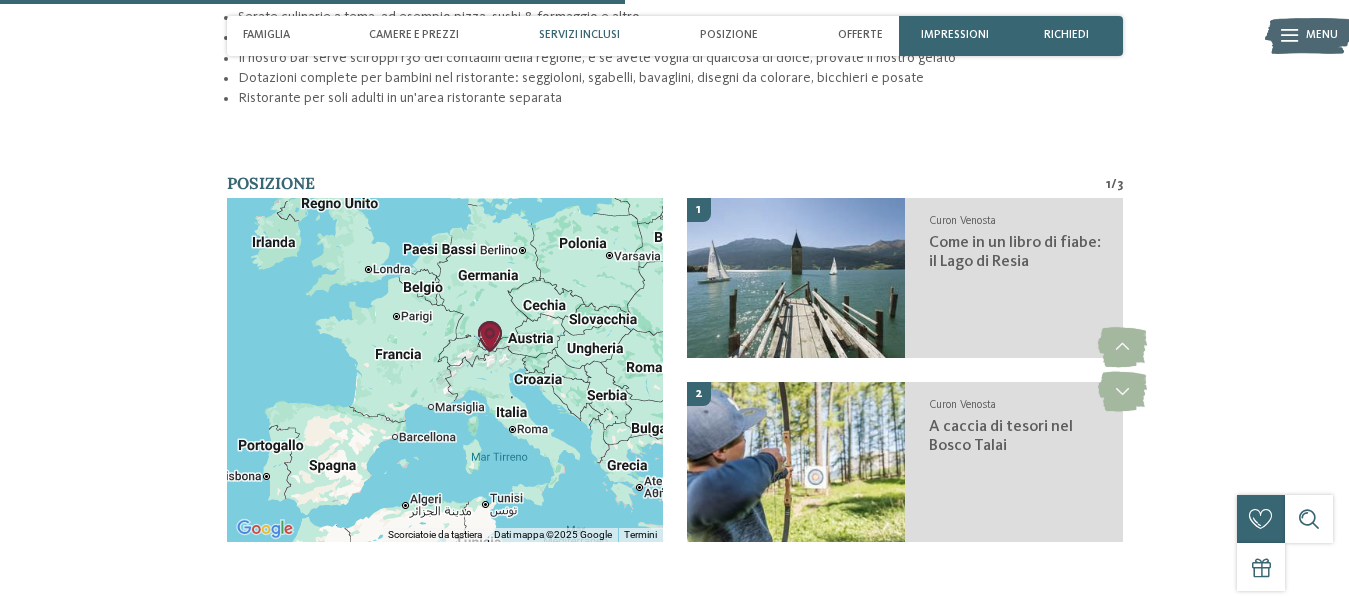 click at bounding box center (490, 337) 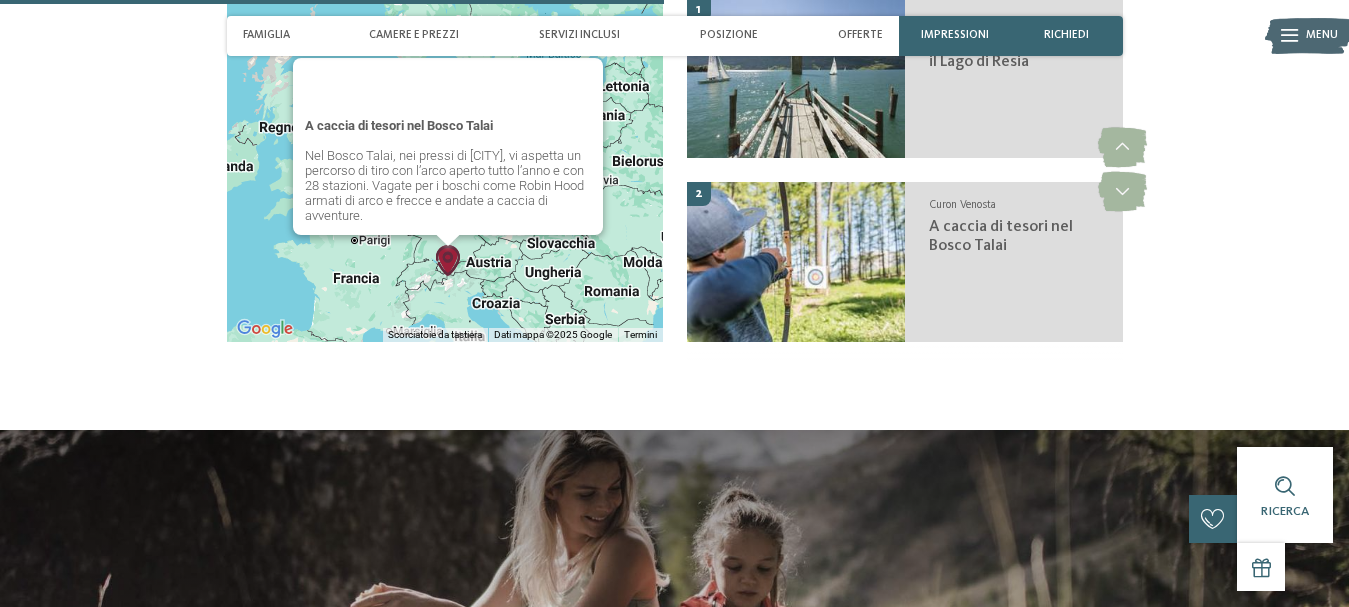 scroll, scrollTop: 2700, scrollLeft: 0, axis: vertical 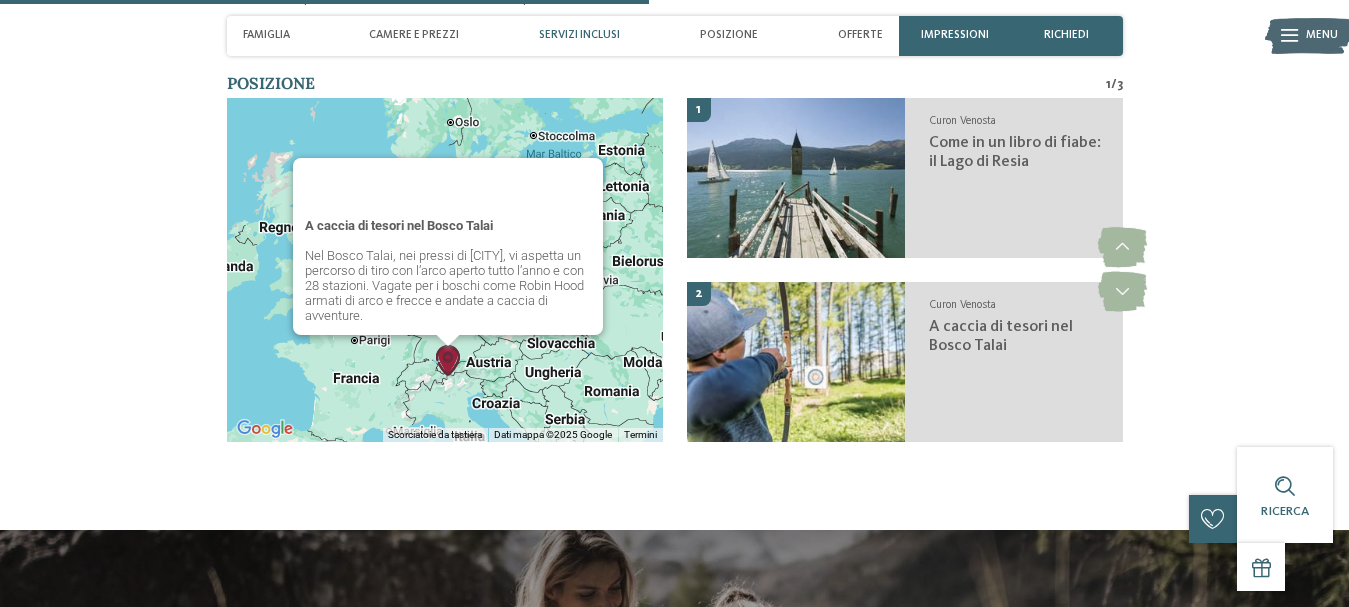 type 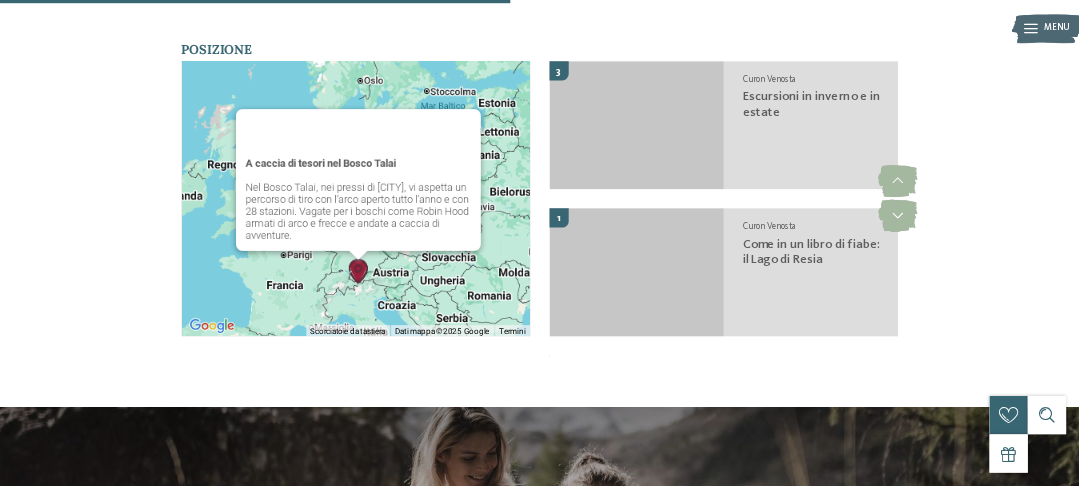 scroll, scrollTop: 2679, scrollLeft: 0, axis: vertical 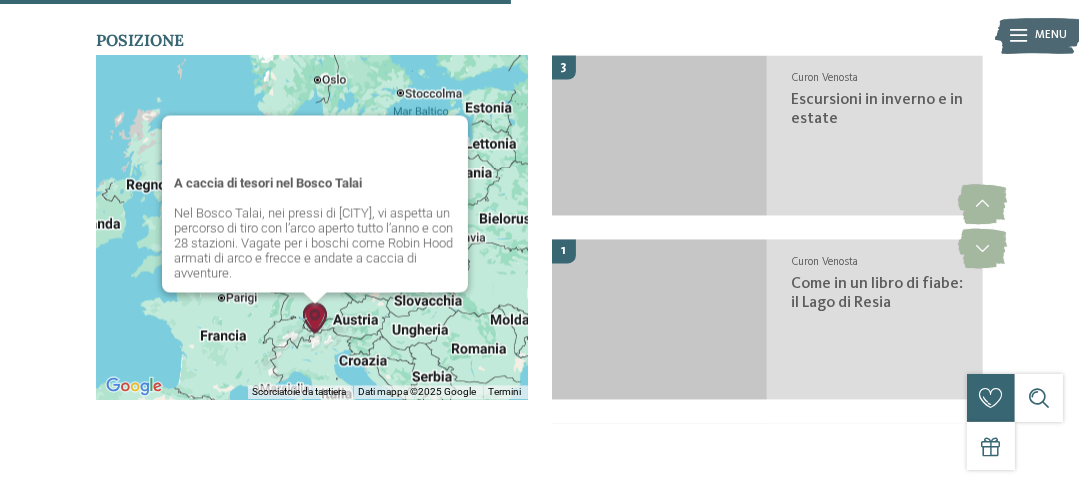 click on "A caccia di tesori nel Bosco Talai
Nel Bosco Talai, nei pressi di [CITY], vi aspetta un percorso di tiro con l’arco aperto tutto l’anno e con 28 stazioni. Vagate per i boschi come Robin Hood armati di arco e frecce e andate a caccia di avventure." at bounding box center [312, 228] 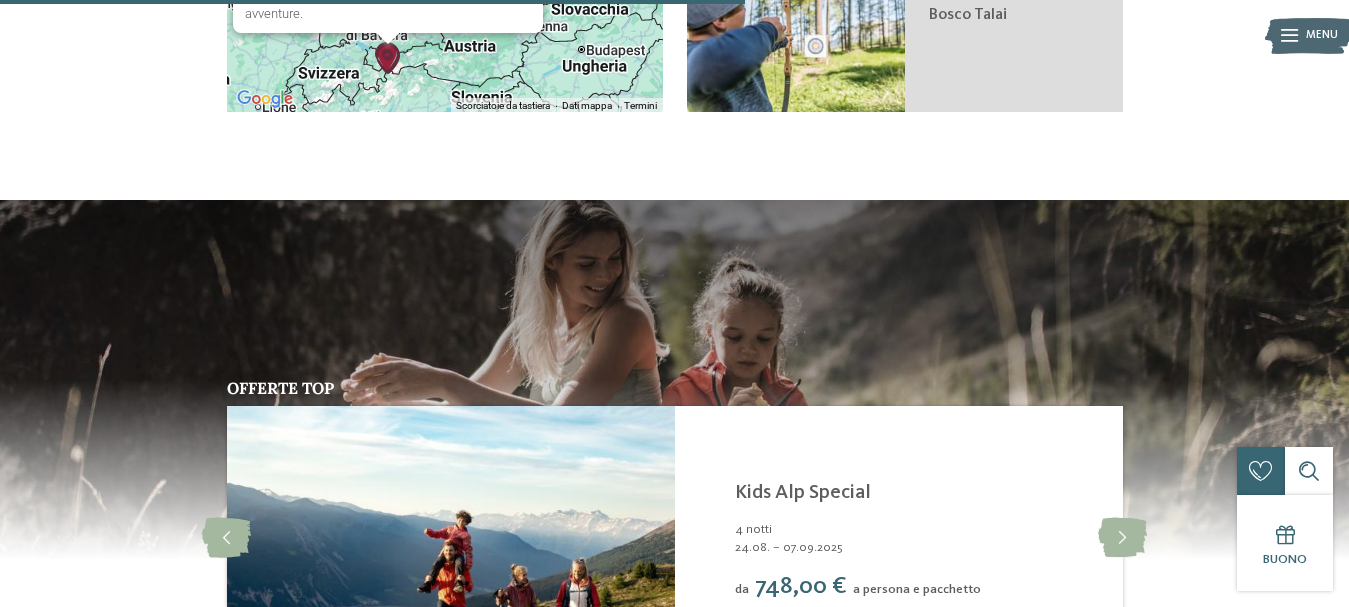 scroll, scrollTop: 3038, scrollLeft: 0, axis: vertical 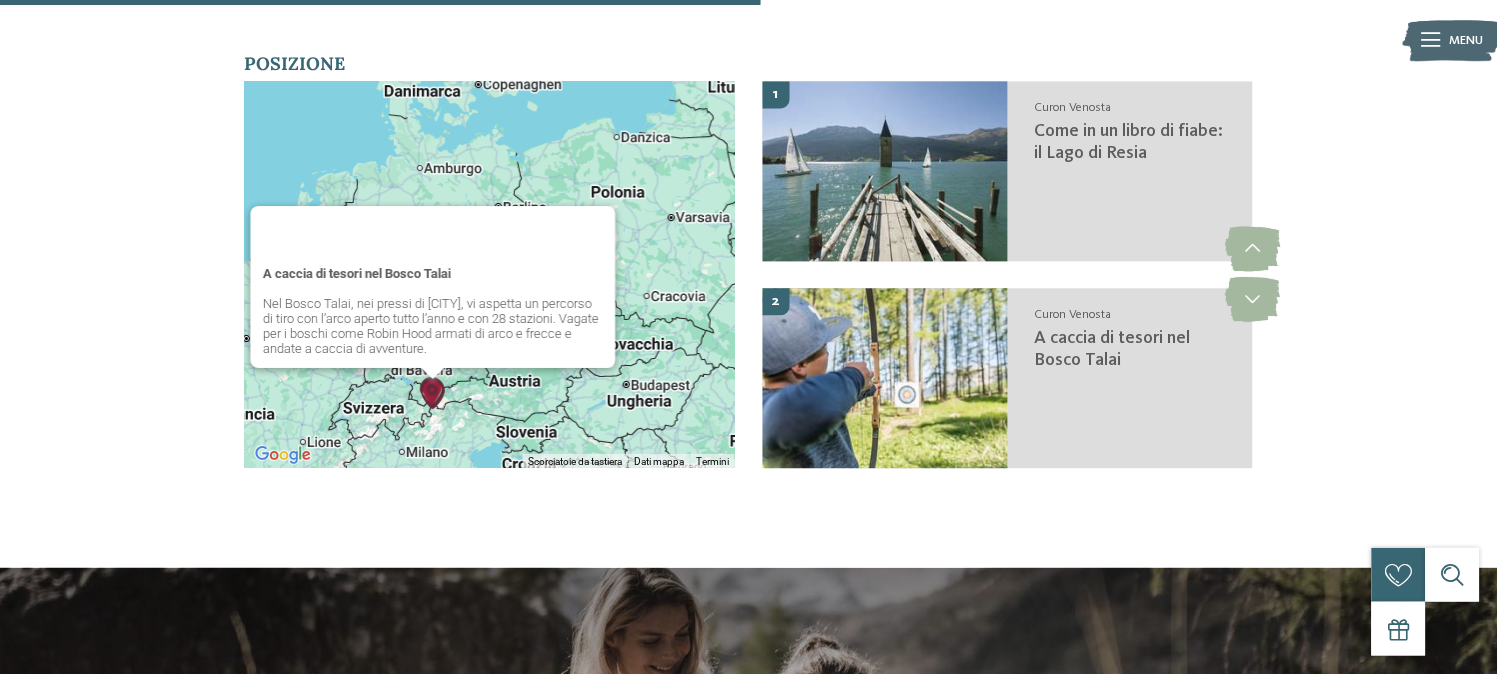 click on "A caccia di tesori nel Bosco Talai
Nel Bosco Talai, nei pressi di [CITY], vi aspetta un percorso di tiro con l’arco aperto tutto l’anno e con 28 stazioni. Vagate per i boschi come Robin Hood armati di arco e frecce e andate a caccia di avventure." at bounding box center [490, 274] 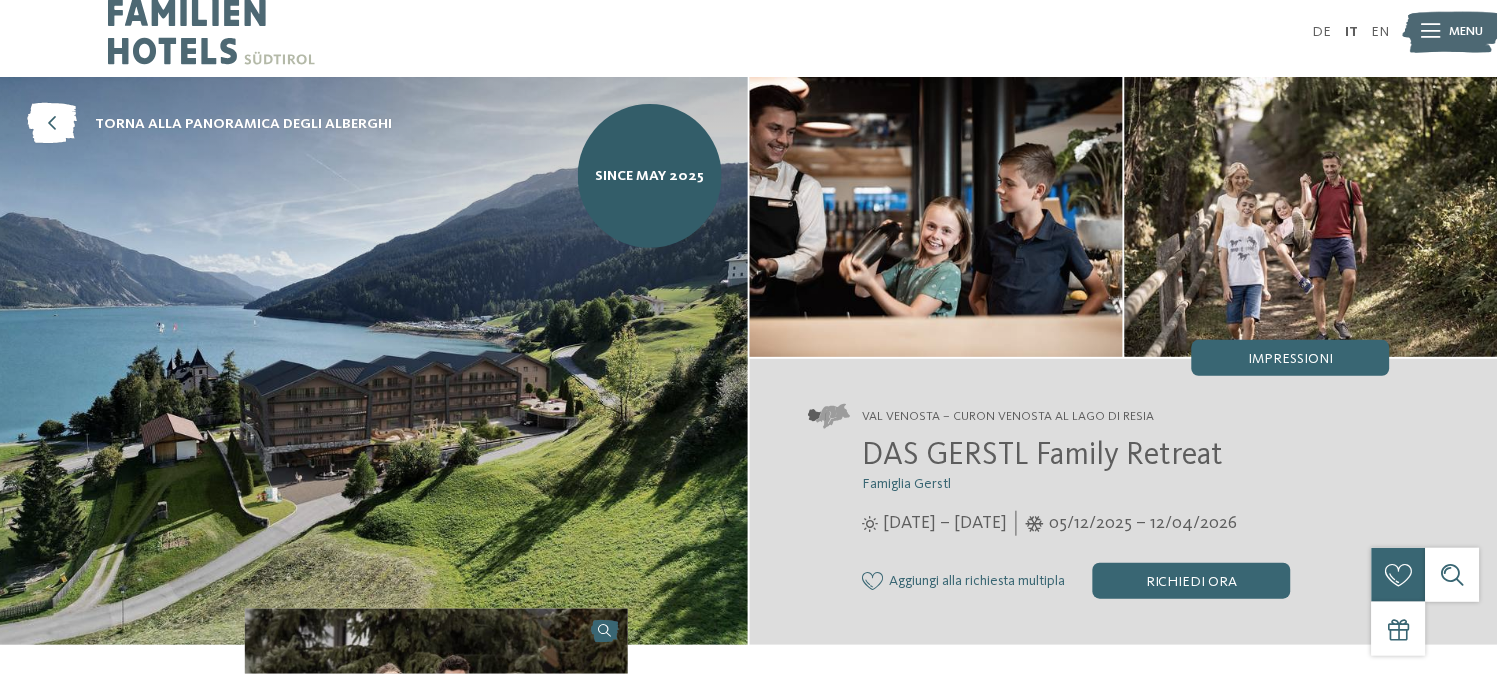 scroll, scrollTop: 0, scrollLeft: 0, axis: both 